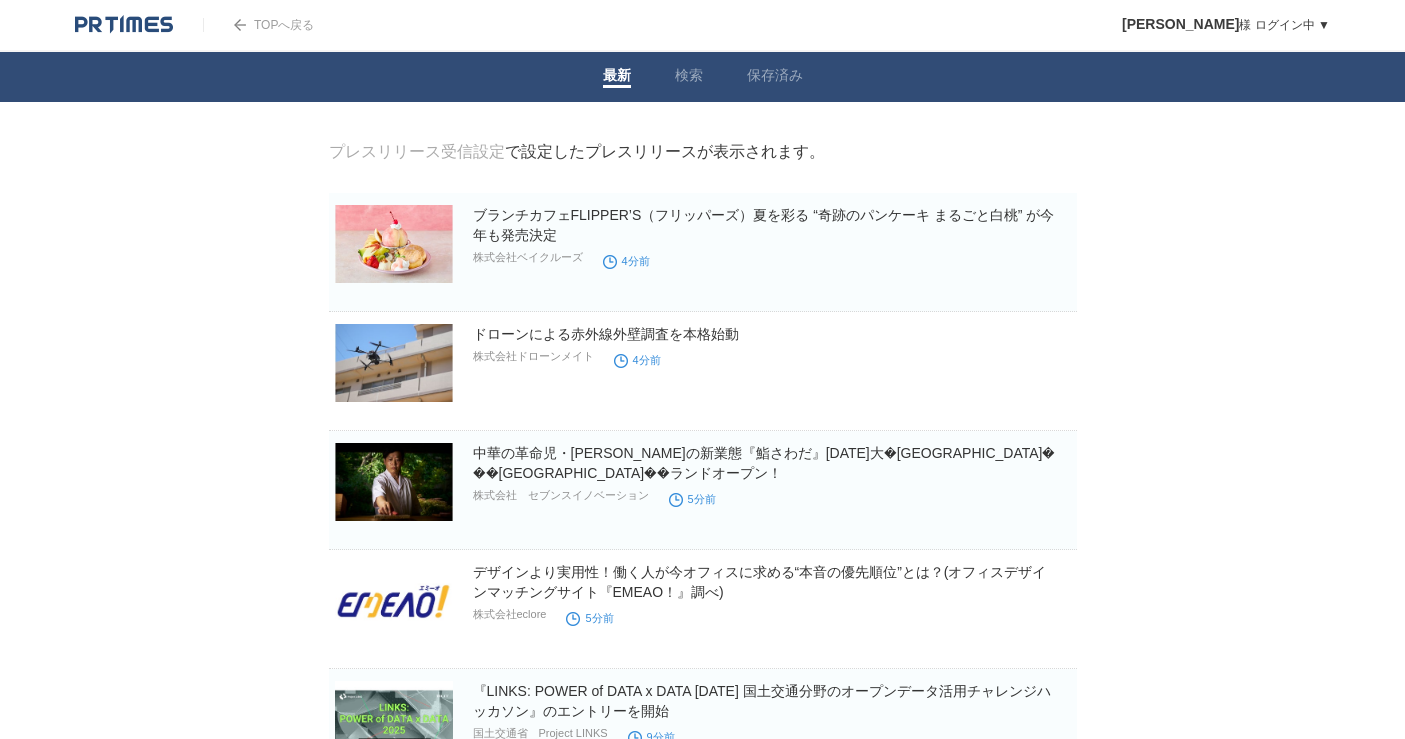 scroll, scrollTop: 0, scrollLeft: 0, axis: both 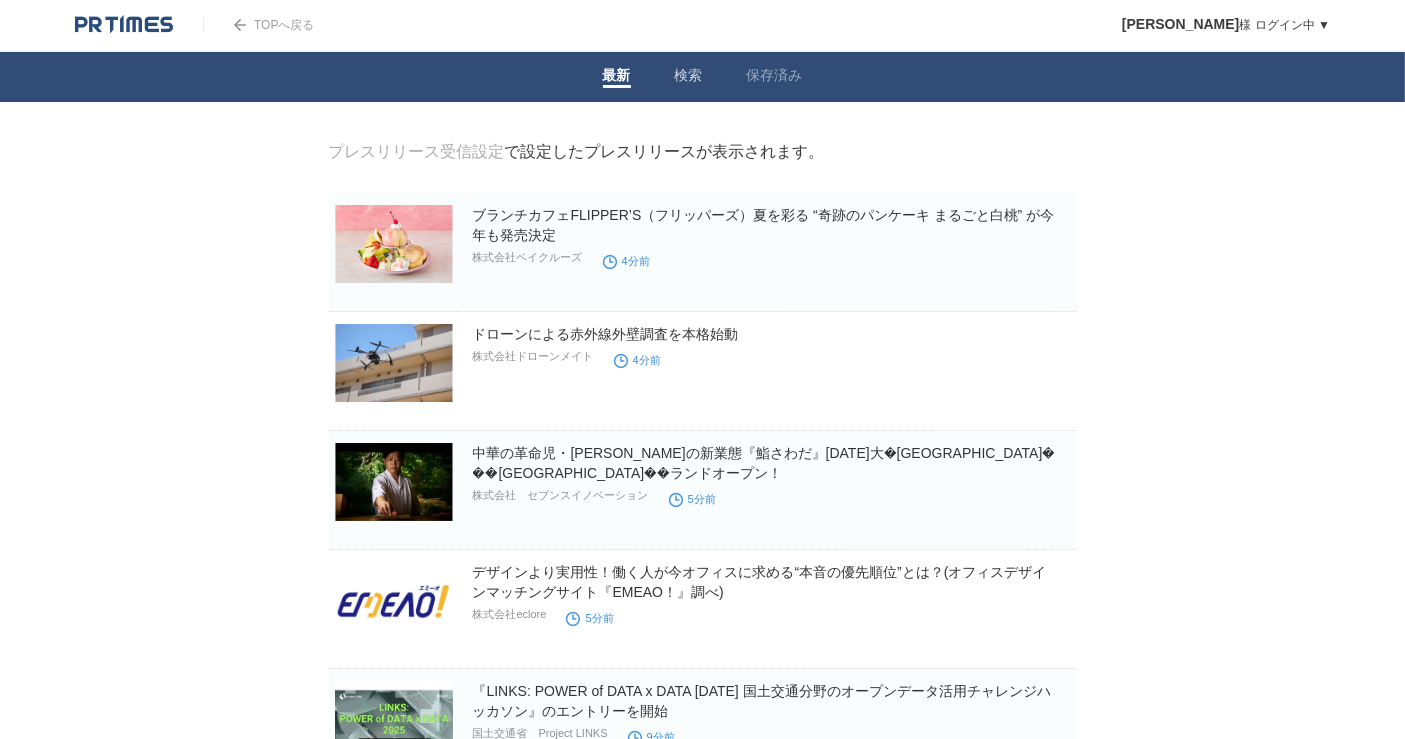 click on "検索" at bounding box center [689, 77] 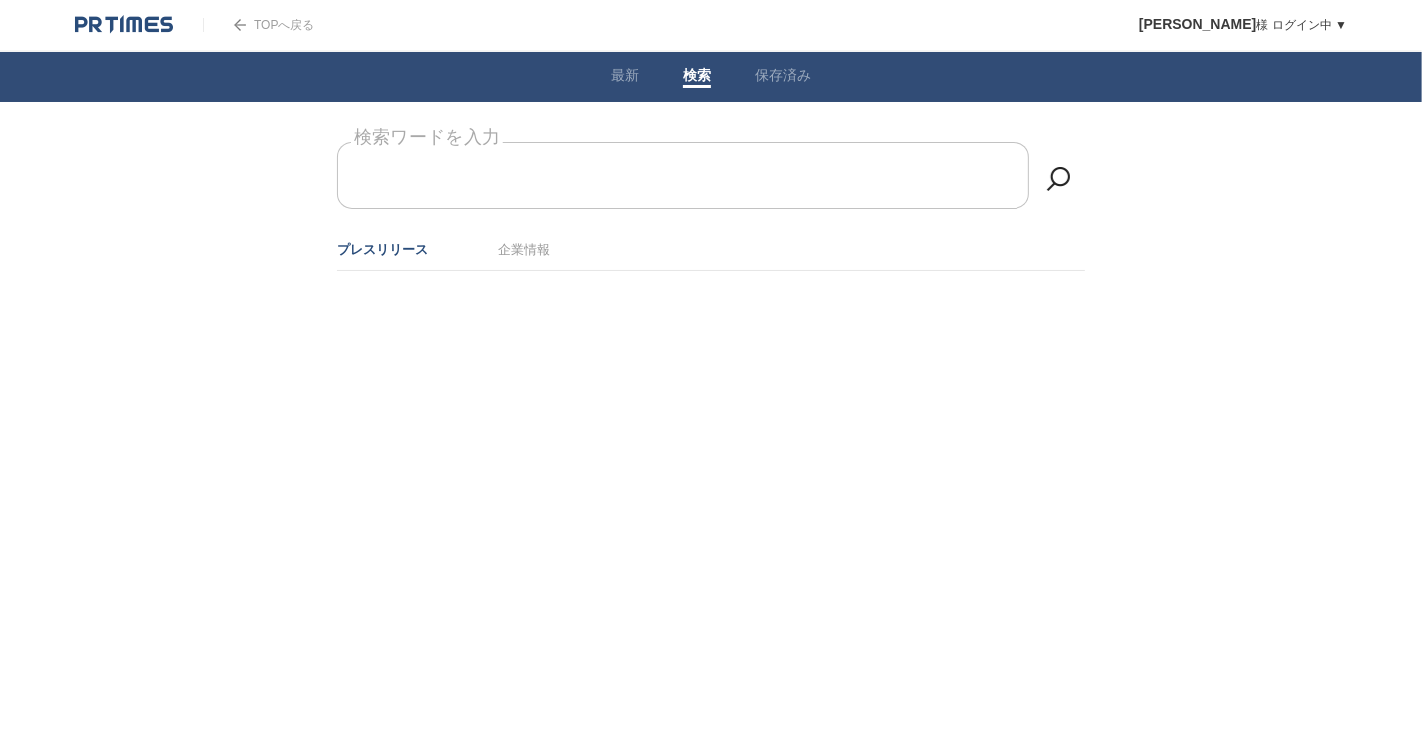 click on "検索ワードを入力" at bounding box center [711, 142] 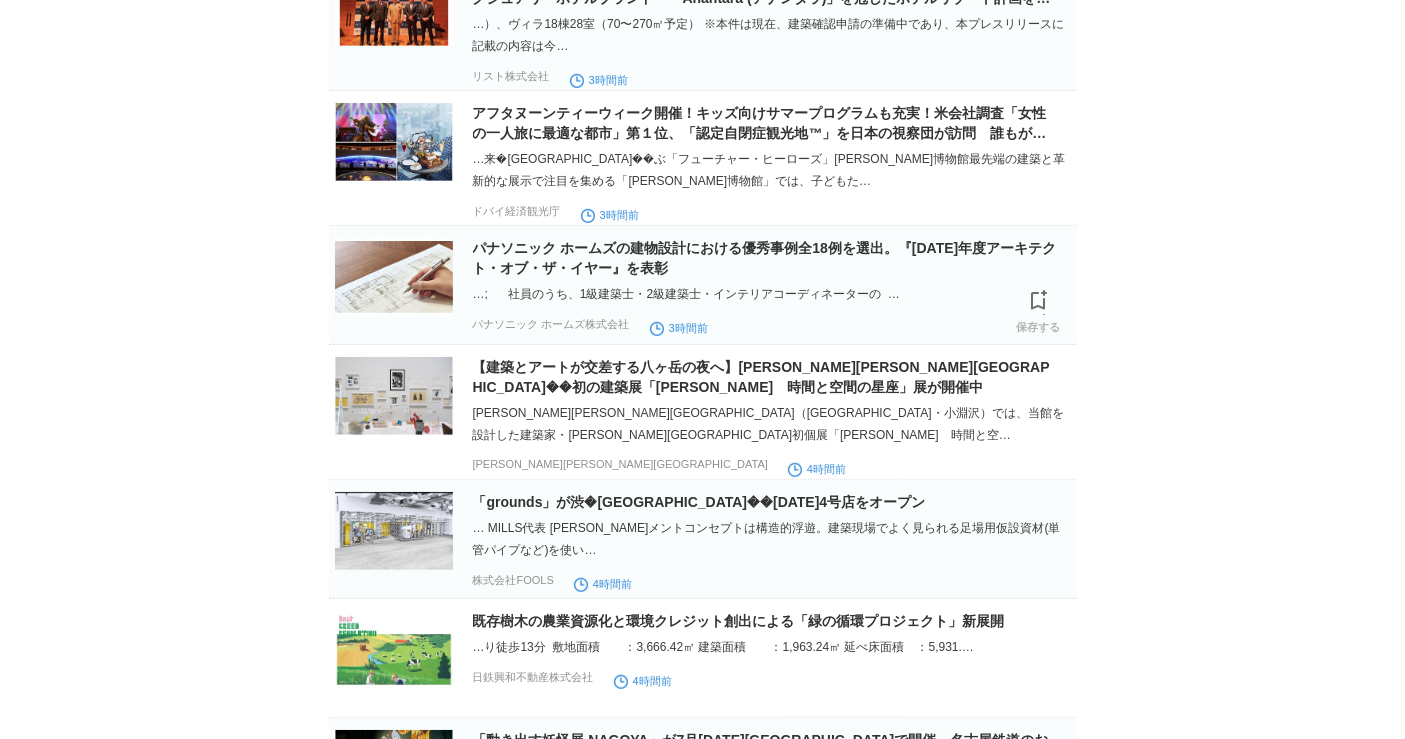 scroll, scrollTop: 1111, scrollLeft: 0, axis: vertical 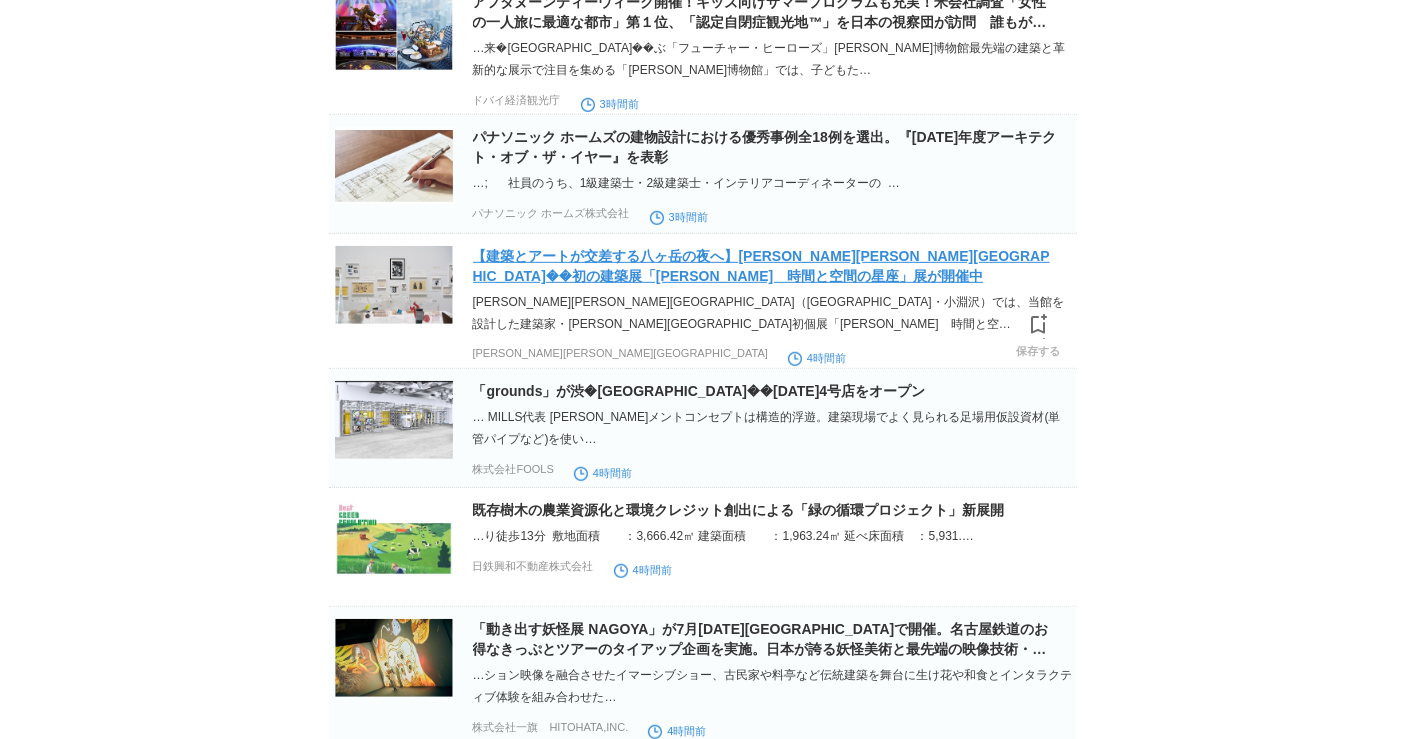 click on "【建築とアートが交差する八ヶ岳の夜へ】[PERSON_NAME][PERSON_NAME][GEOGRAPHIC_DATA]��初の建築展「[PERSON_NAME]　時間と空間の星座」展が開催中" at bounding box center [761, 266] 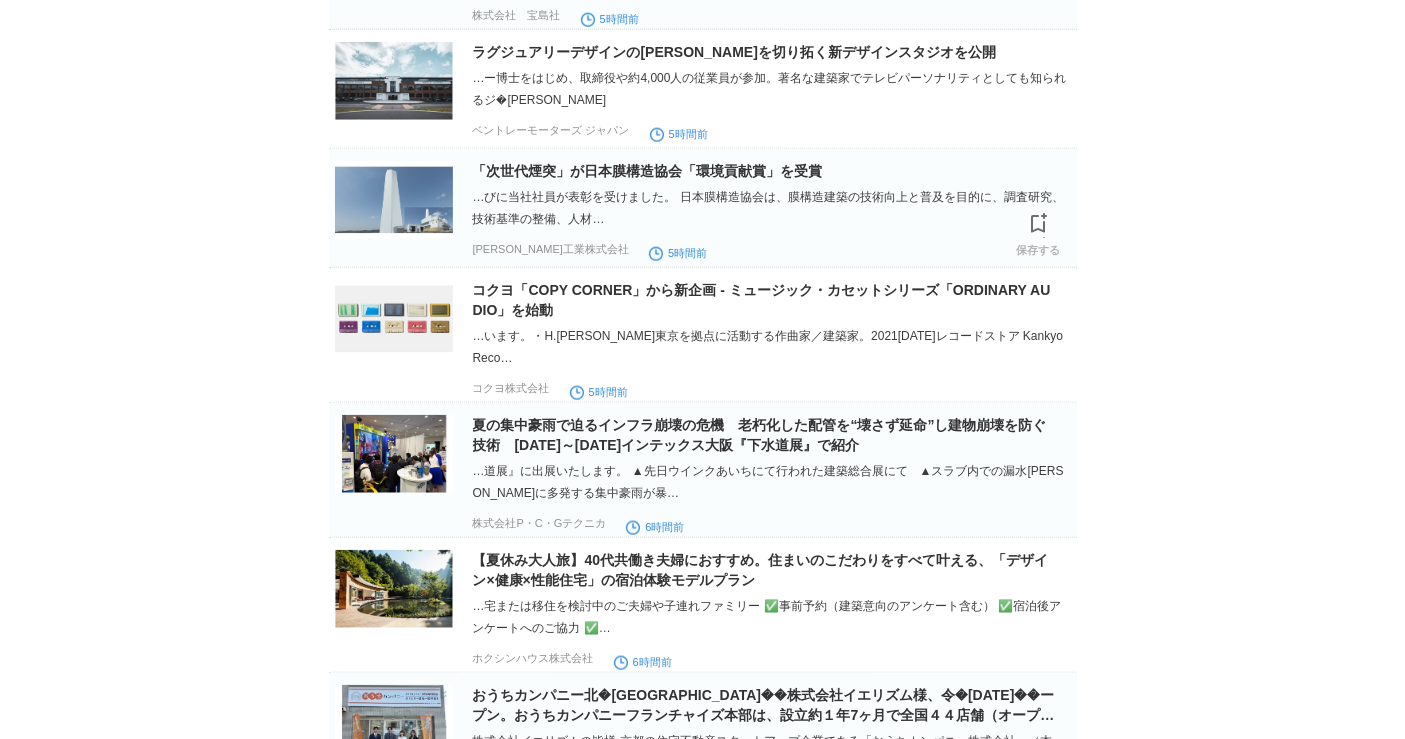 scroll, scrollTop: 2111, scrollLeft: 0, axis: vertical 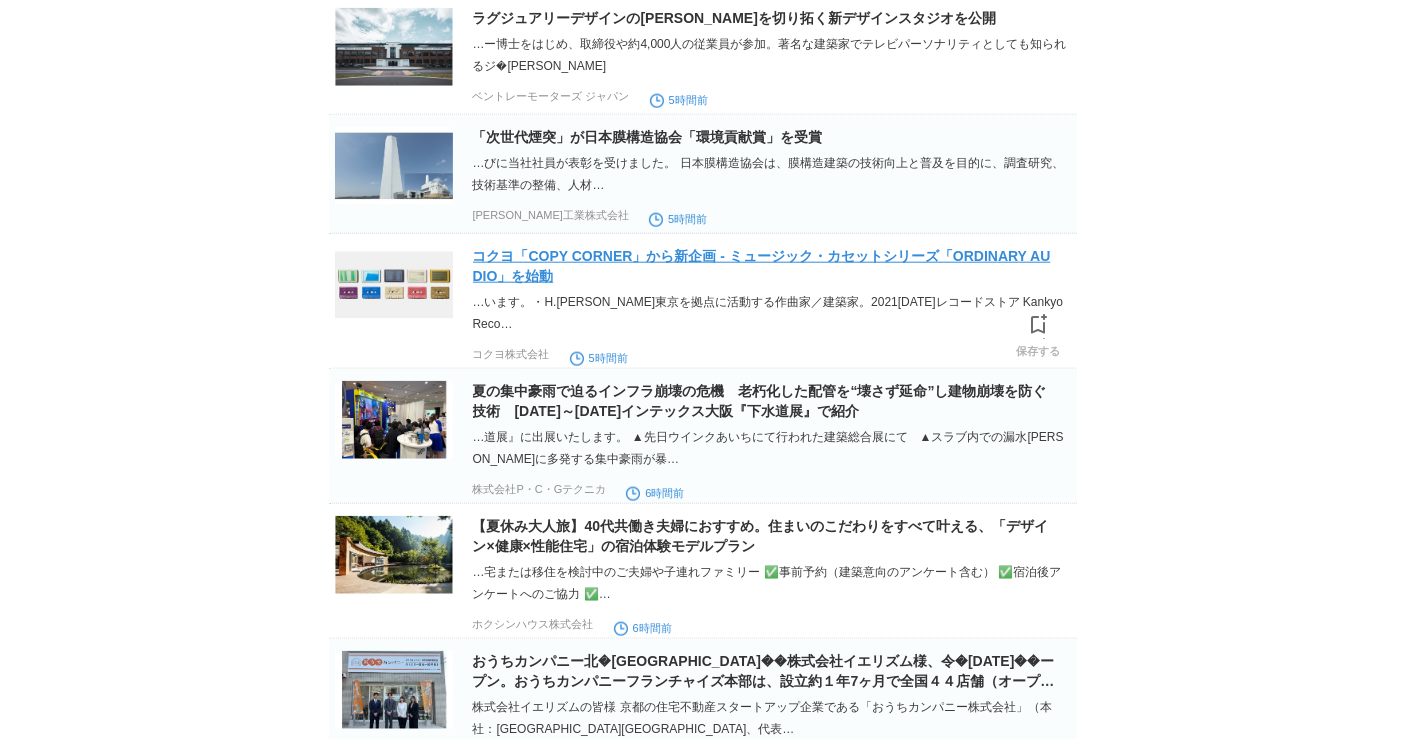 click on "コクヨ「COPY CORNER」から新企画 - ミュージック・カセットシリーズ「ORDINARY AUDIO」を始動" at bounding box center [762, 266] 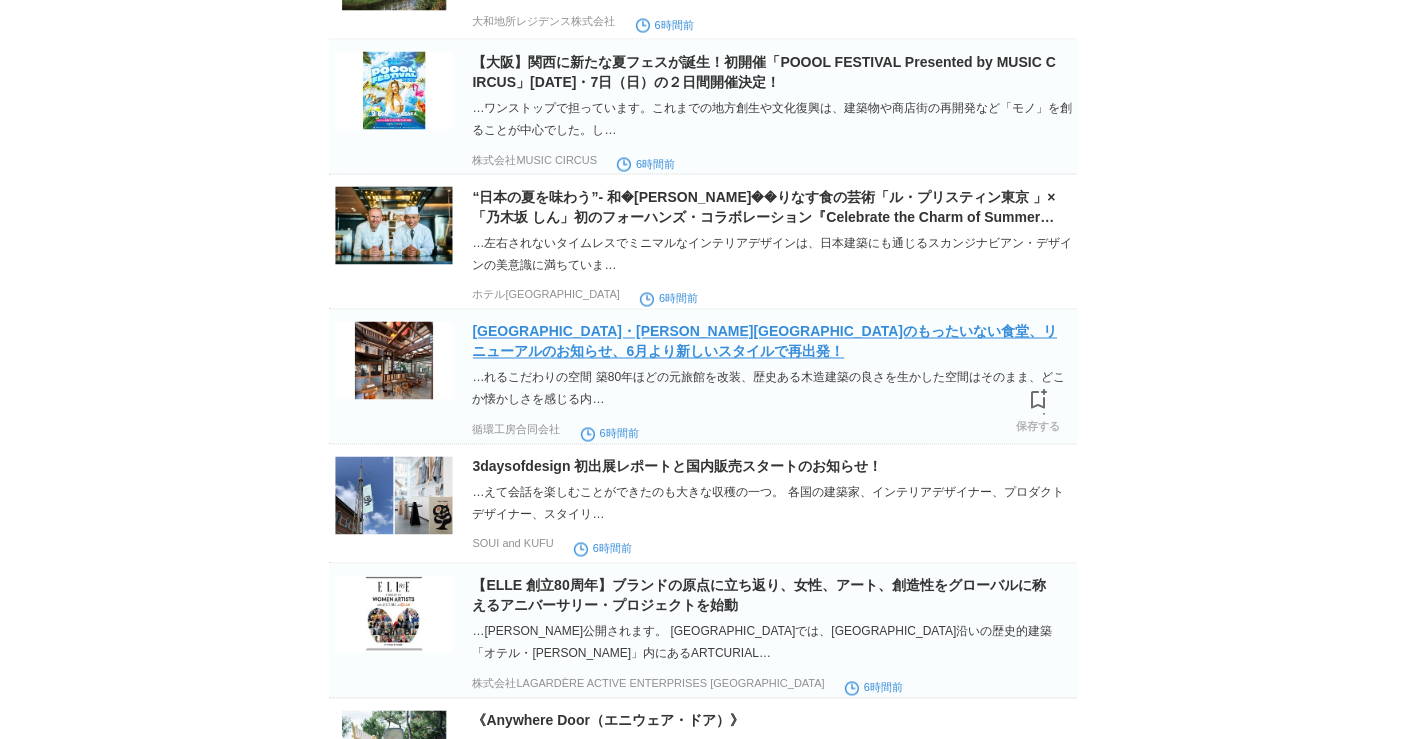 scroll, scrollTop: 3726, scrollLeft: 0, axis: vertical 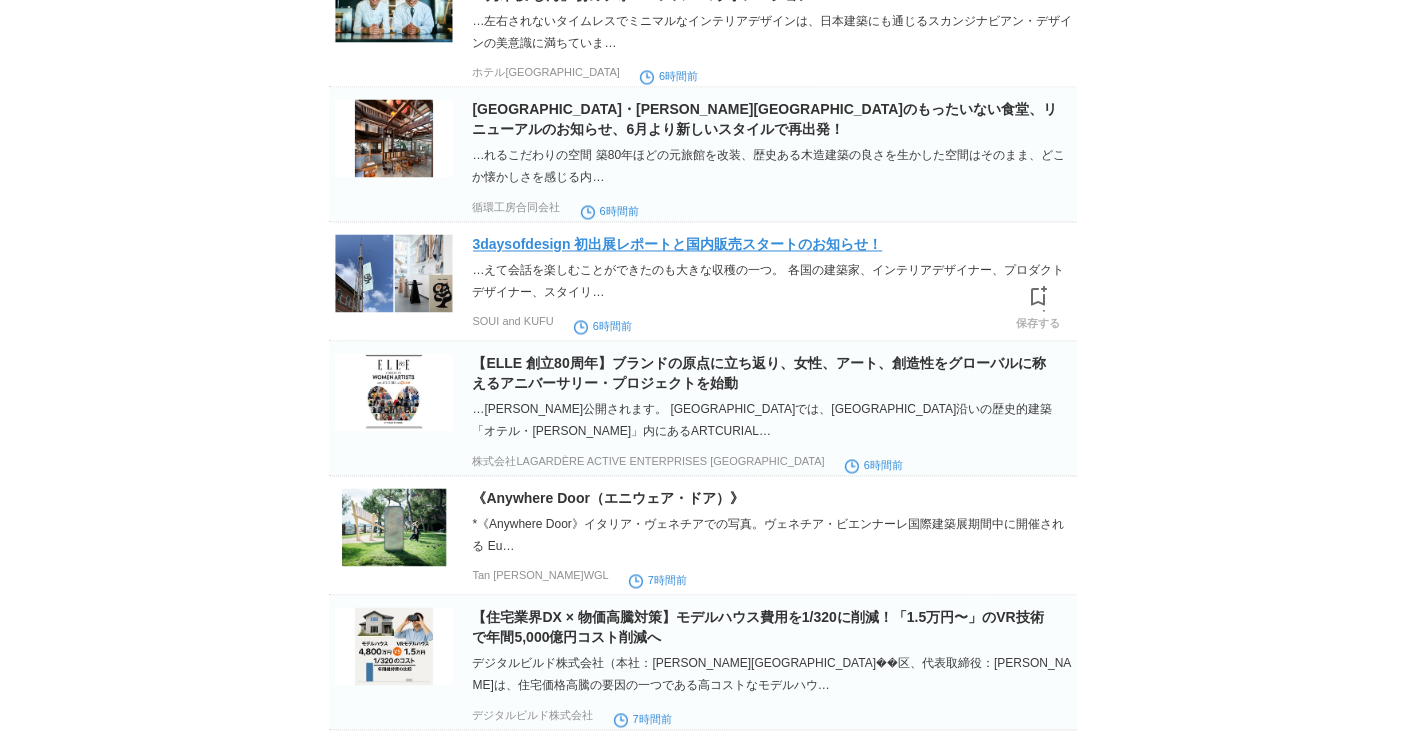 click on "3daysofdesign 初出展レポートと国内販売スタートのお知らせ！" at bounding box center [678, 245] 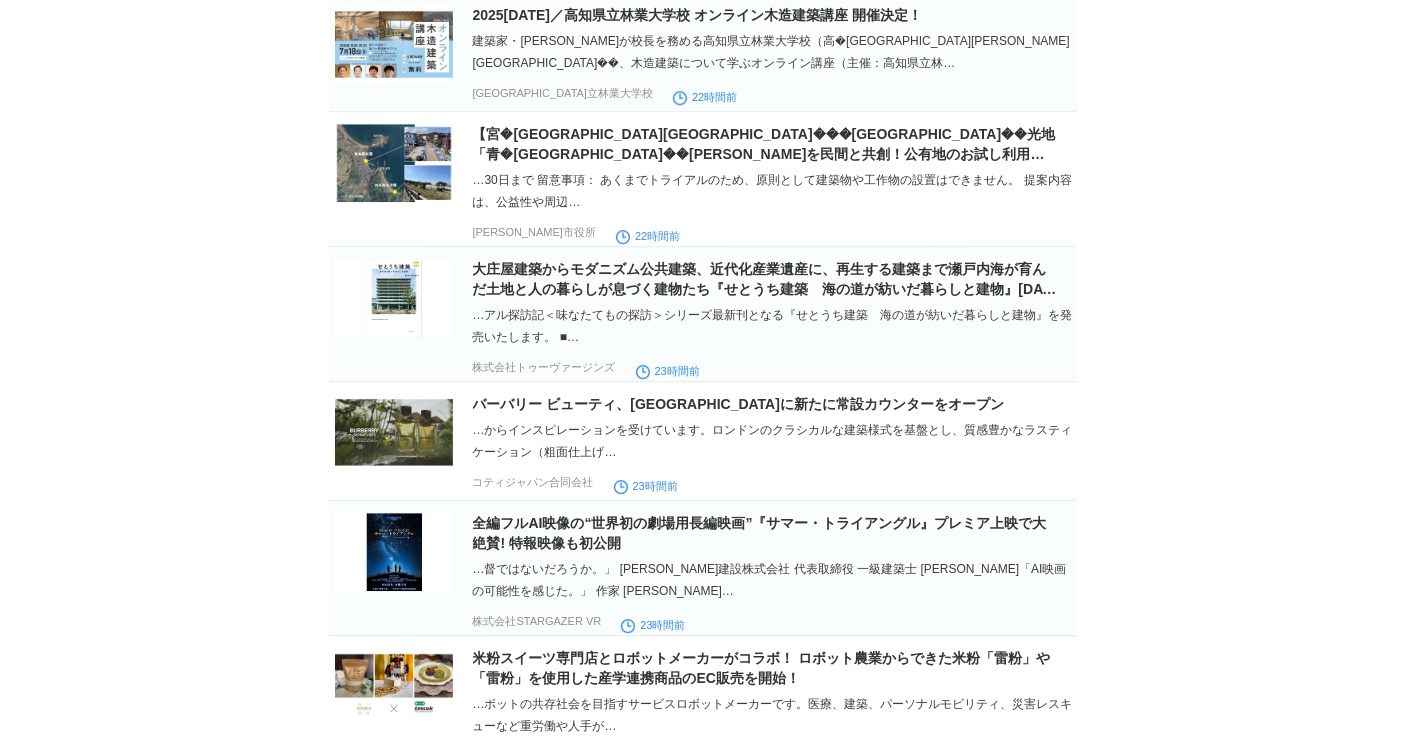 scroll, scrollTop: 5948, scrollLeft: 0, axis: vertical 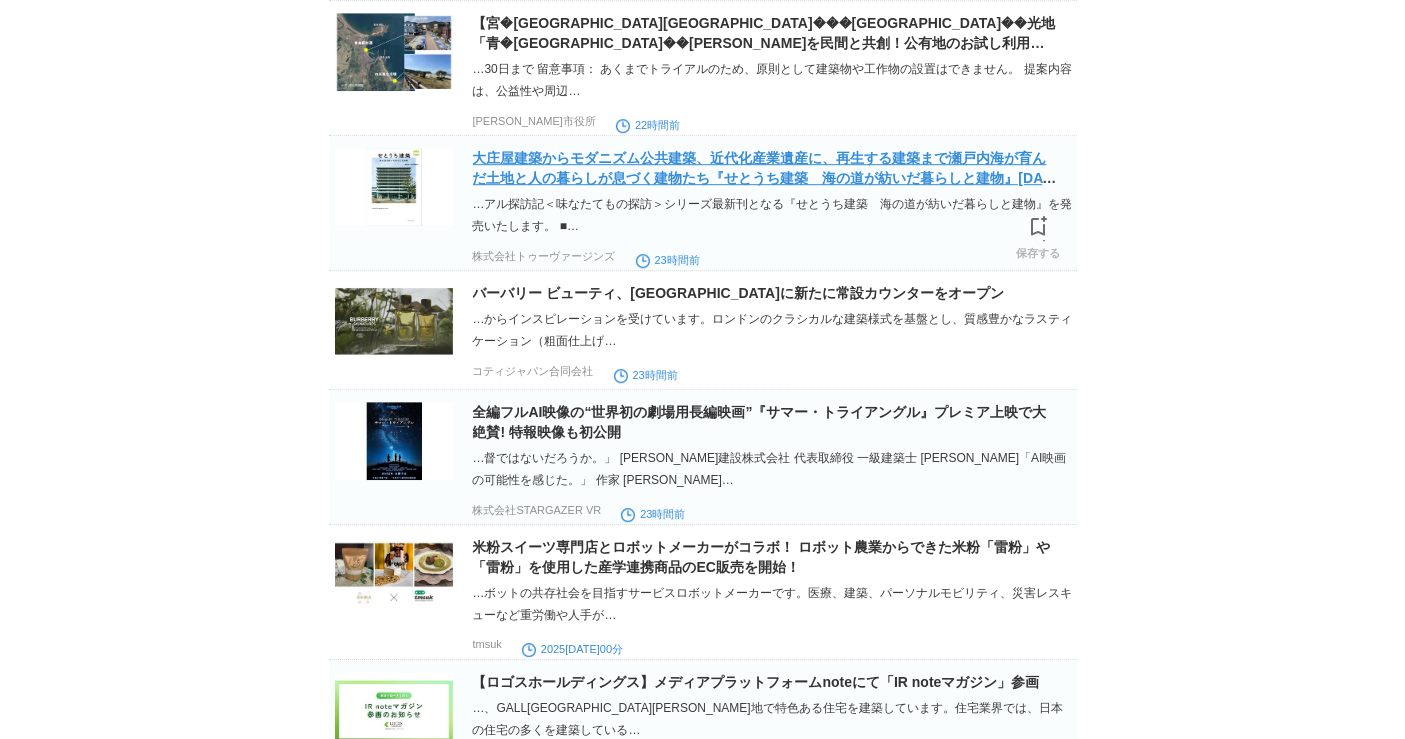 click on "大庄屋建築からモダニズム公共建築、近代化産業遺産に、再生する建築まで瀬戸内海が育んだ土地と人の暮らしが息づく建物たち『せとうち建築　海の道が紡いだ暮らしと建物』[DATE]発売" at bounding box center (765, 178) 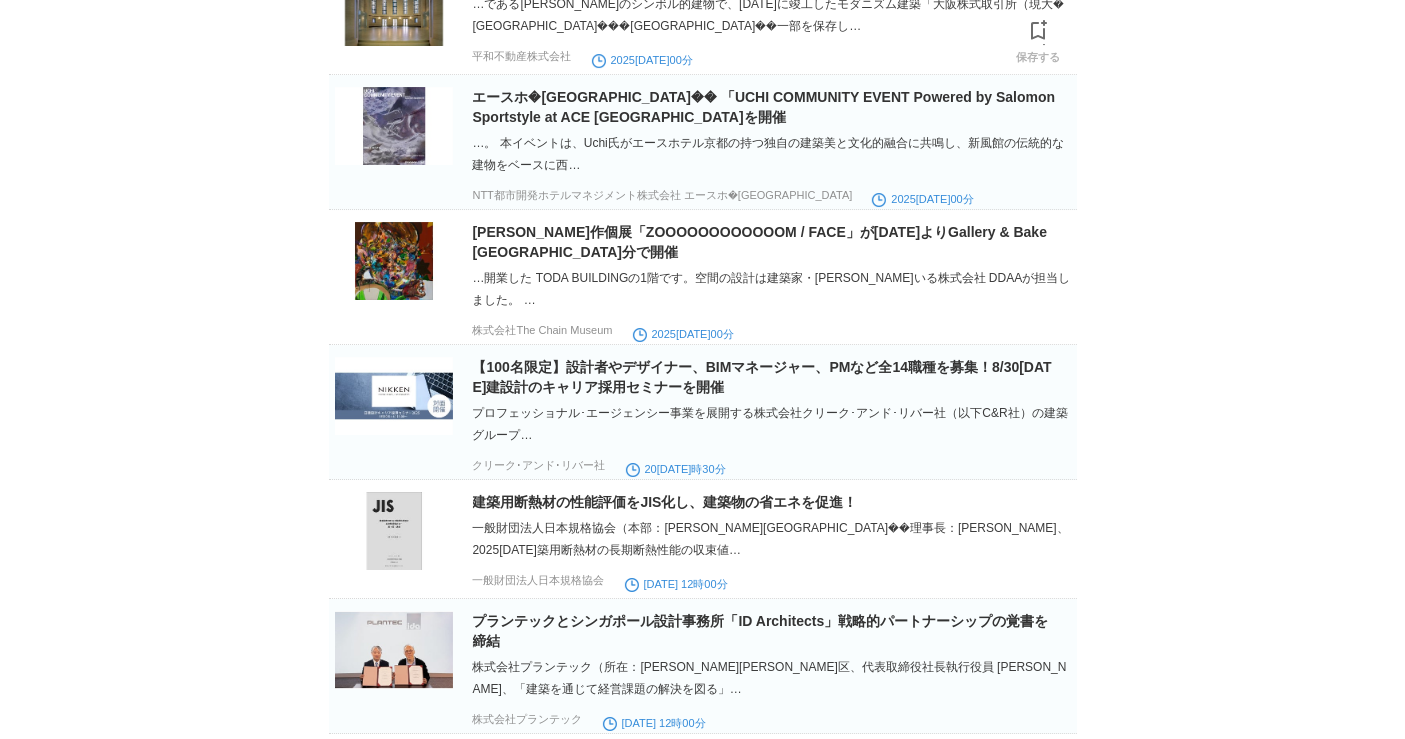 scroll, scrollTop: 7060, scrollLeft: 0, axis: vertical 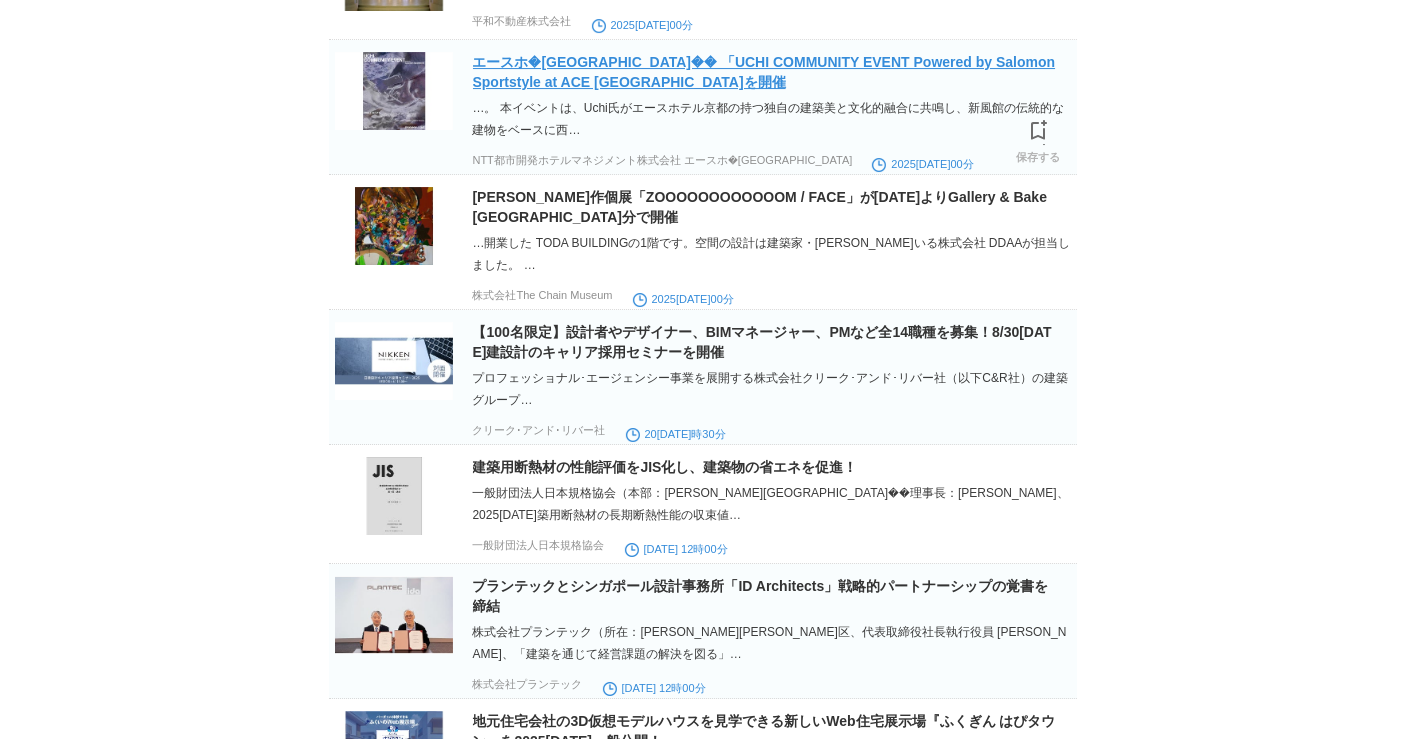 click on "エースホ�[GEOGRAPHIC_DATA]�� 「UCHI COMMUNITY EVENT Powered by Salomon Sportstyle at ACE [GEOGRAPHIC_DATA]を開催" at bounding box center (764, 72) 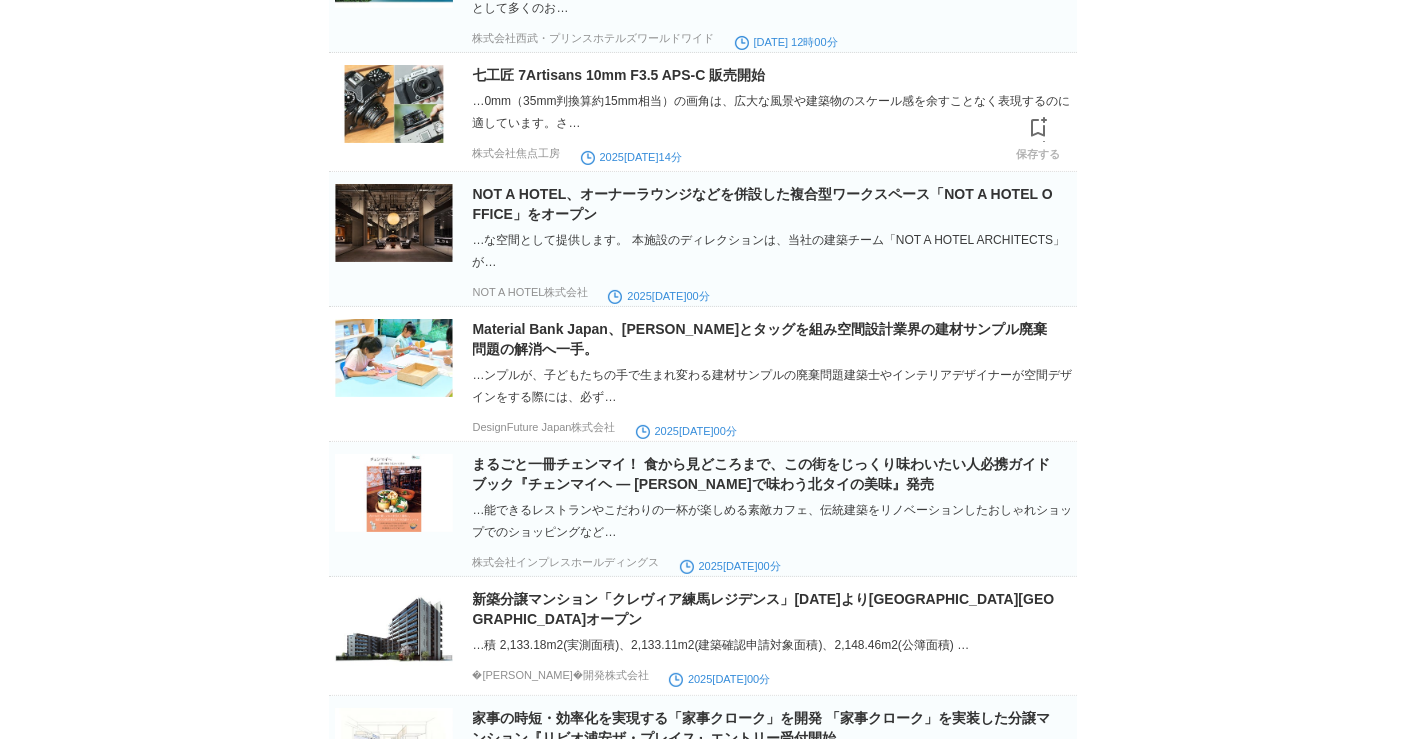 scroll, scrollTop: 8011, scrollLeft: 0, axis: vertical 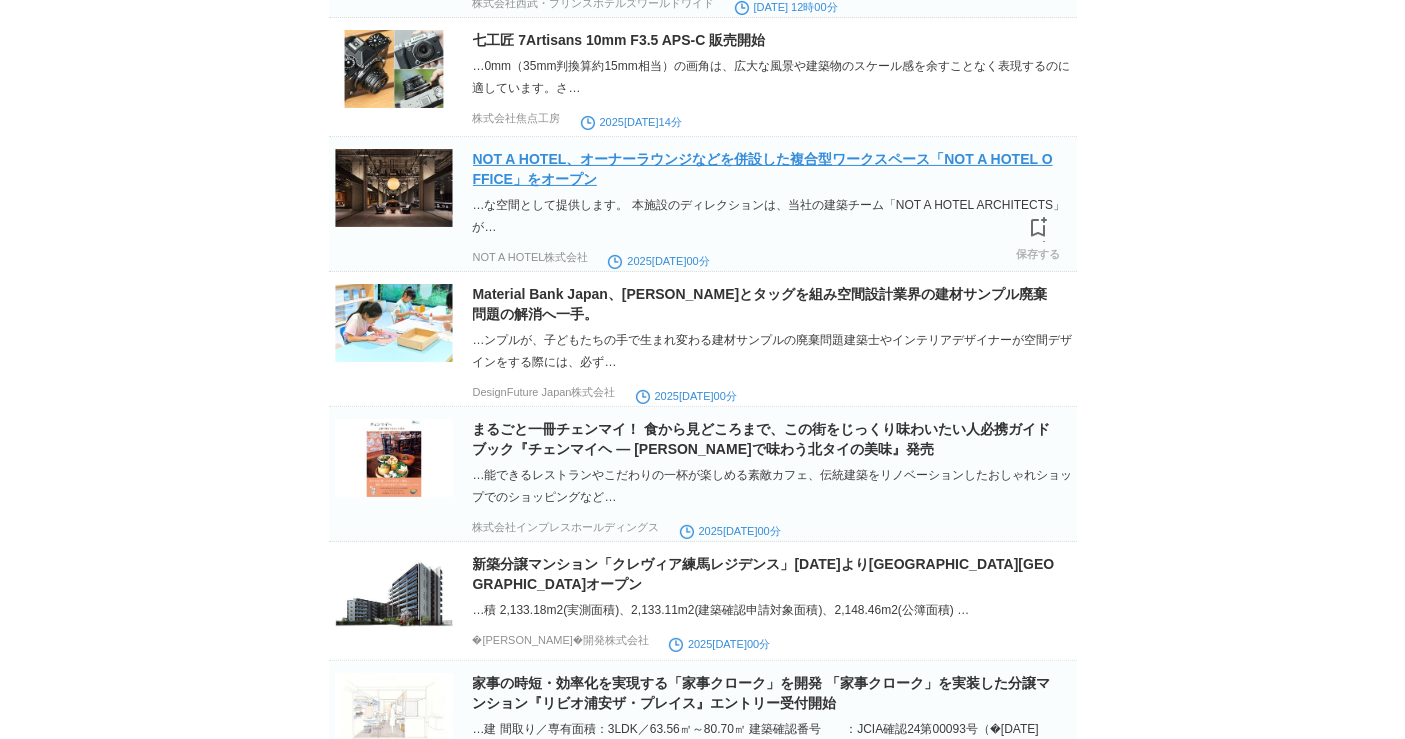 click on "NOT A HOTEL、オーナーラウンジなどを併設した複合型ワークスペース「NOT A HOTEL OFFICE」をオープン" at bounding box center [763, 169] 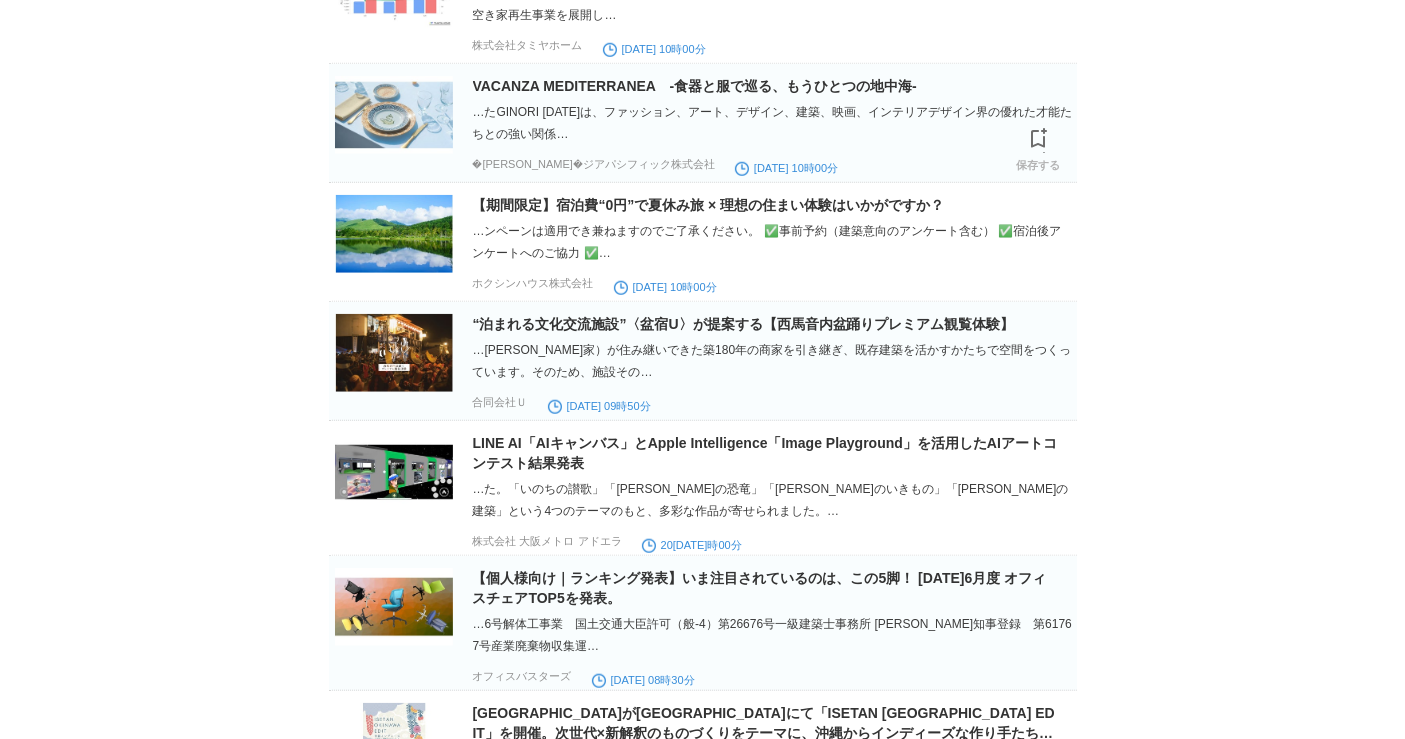 scroll, scrollTop: 9233, scrollLeft: 0, axis: vertical 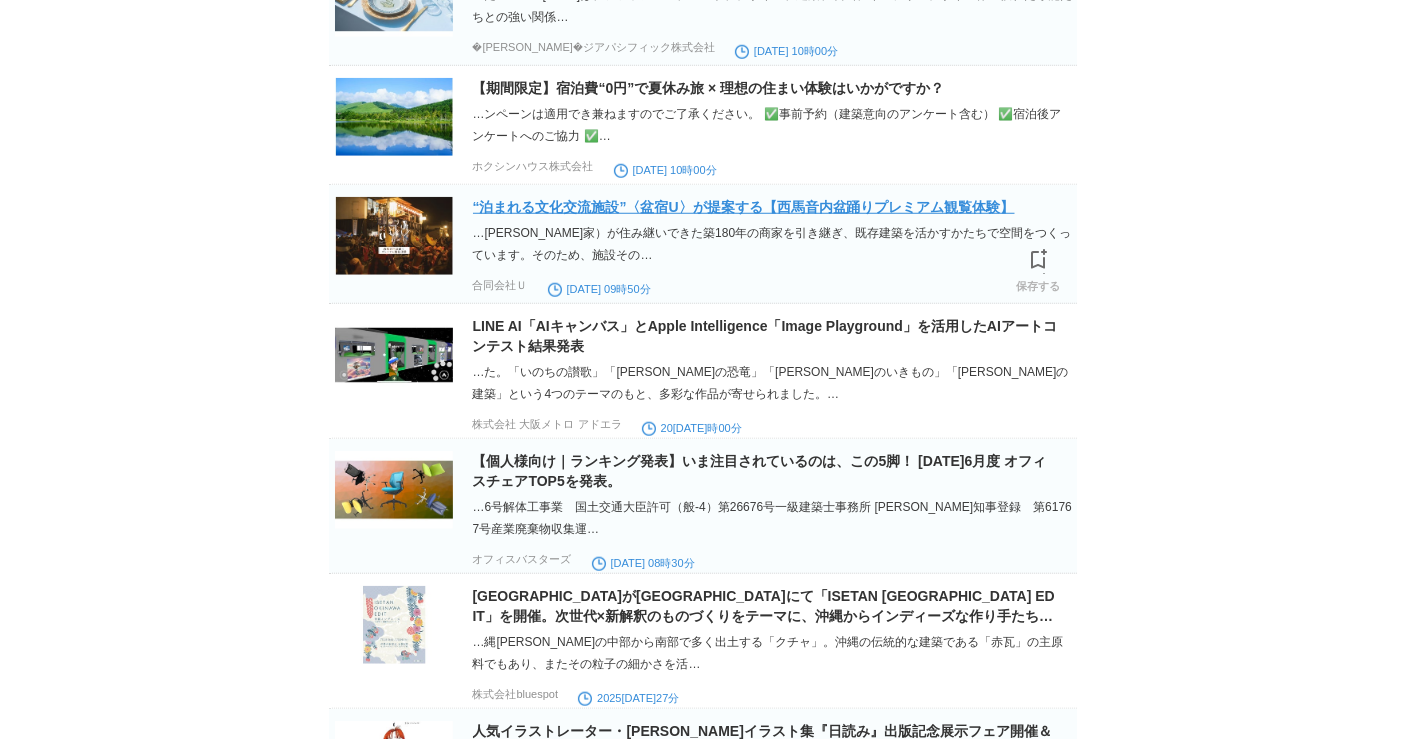 click on "“泊まれる文化交流施設”〈盆宿U〉が提案する【西馬音内盆踊りプレミアム観覧体験】" at bounding box center [744, 207] 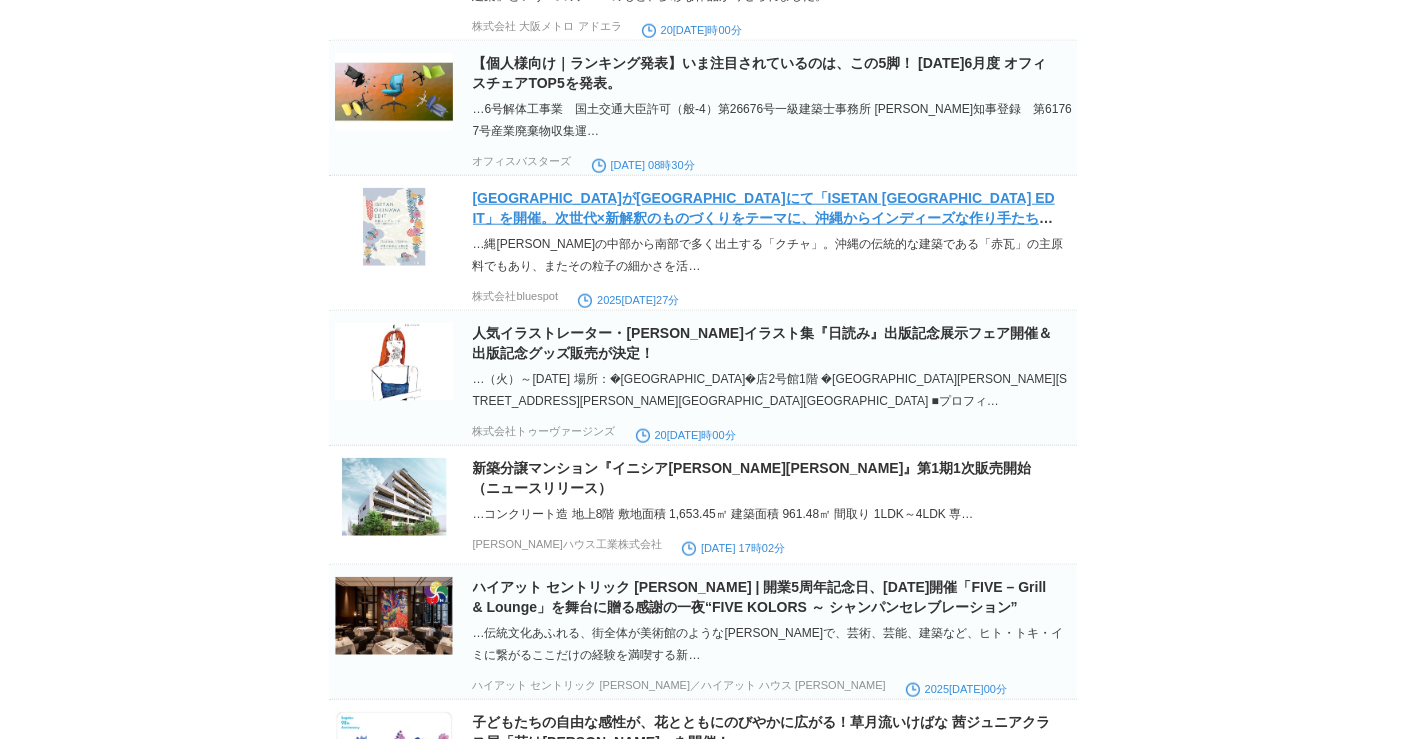 scroll, scrollTop: 9677, scrollLeft: 0, axis: vertical 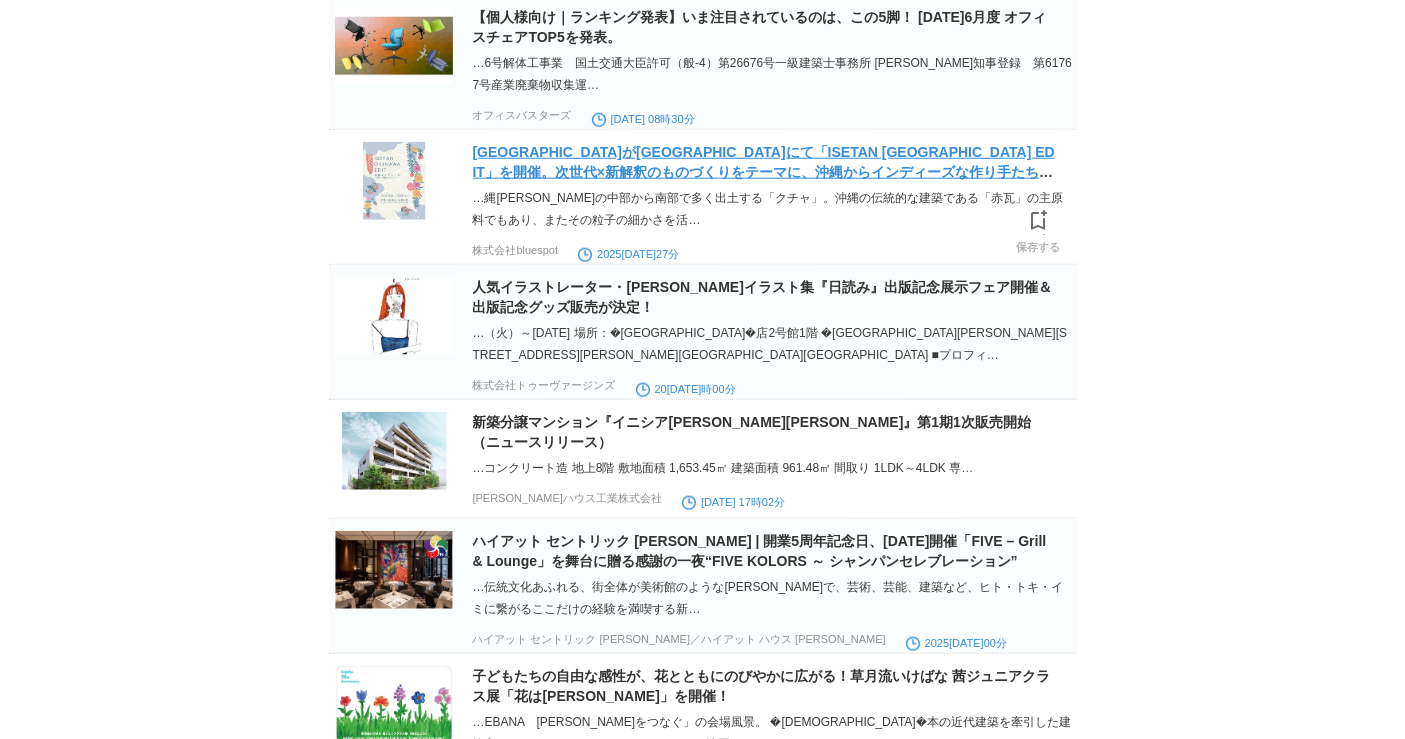 click on "[GEOGRAPHIC_DATA]が[GEOGRAPHIC_DATA]にて「ISETAN [GEOGRAPHIC_DATA] EDIT」を開催。次世代×新解釈のものづくりをテーマに、沖縄からインディーズな作り手たちが集まります。" at bounding box center (764, 172) 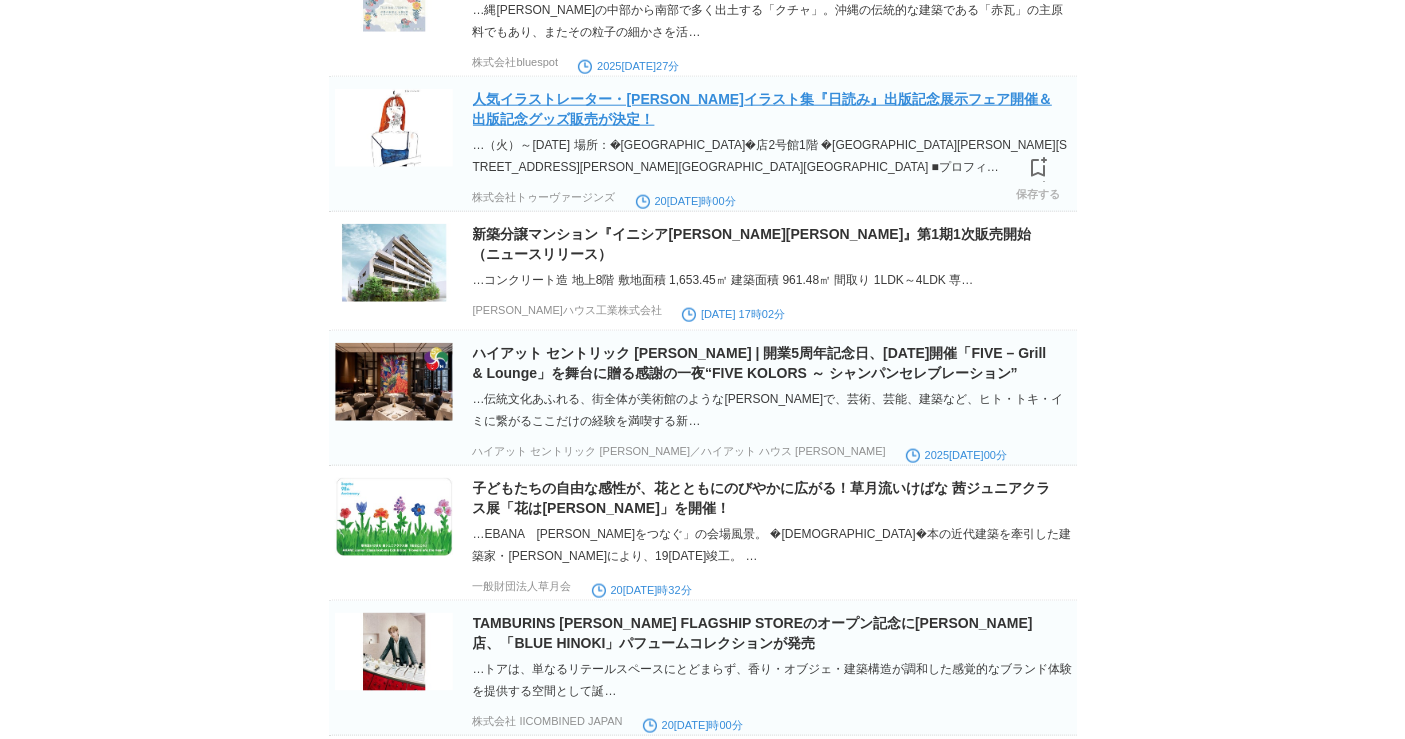scroll, scrollTop: 9900, scrollLeft: 0, axis: vertical 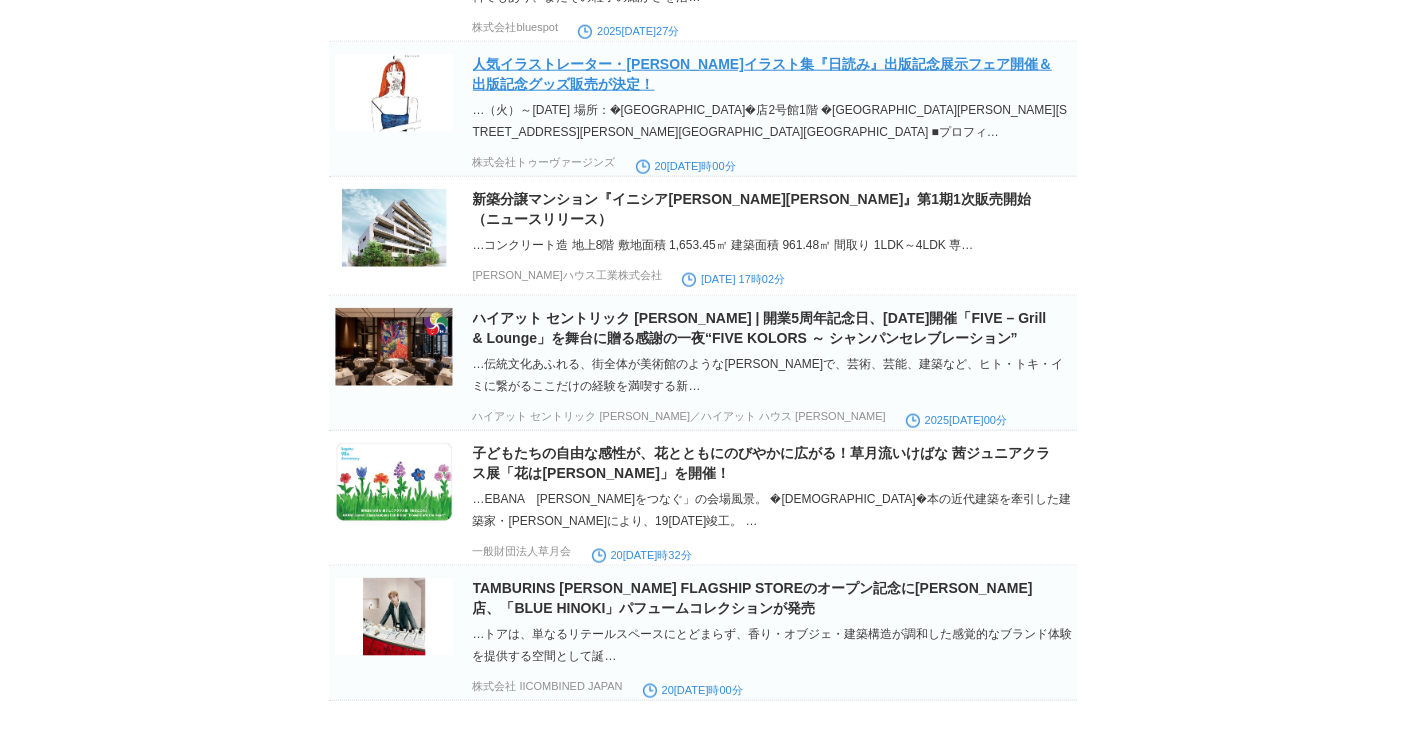 click on "人気イラストレーター・[PERSON_NAME]イラスト集『日読み』出版記念展示フェア開催＆出版記念グッズ販売が決定！" at bounding box center [762, 74] 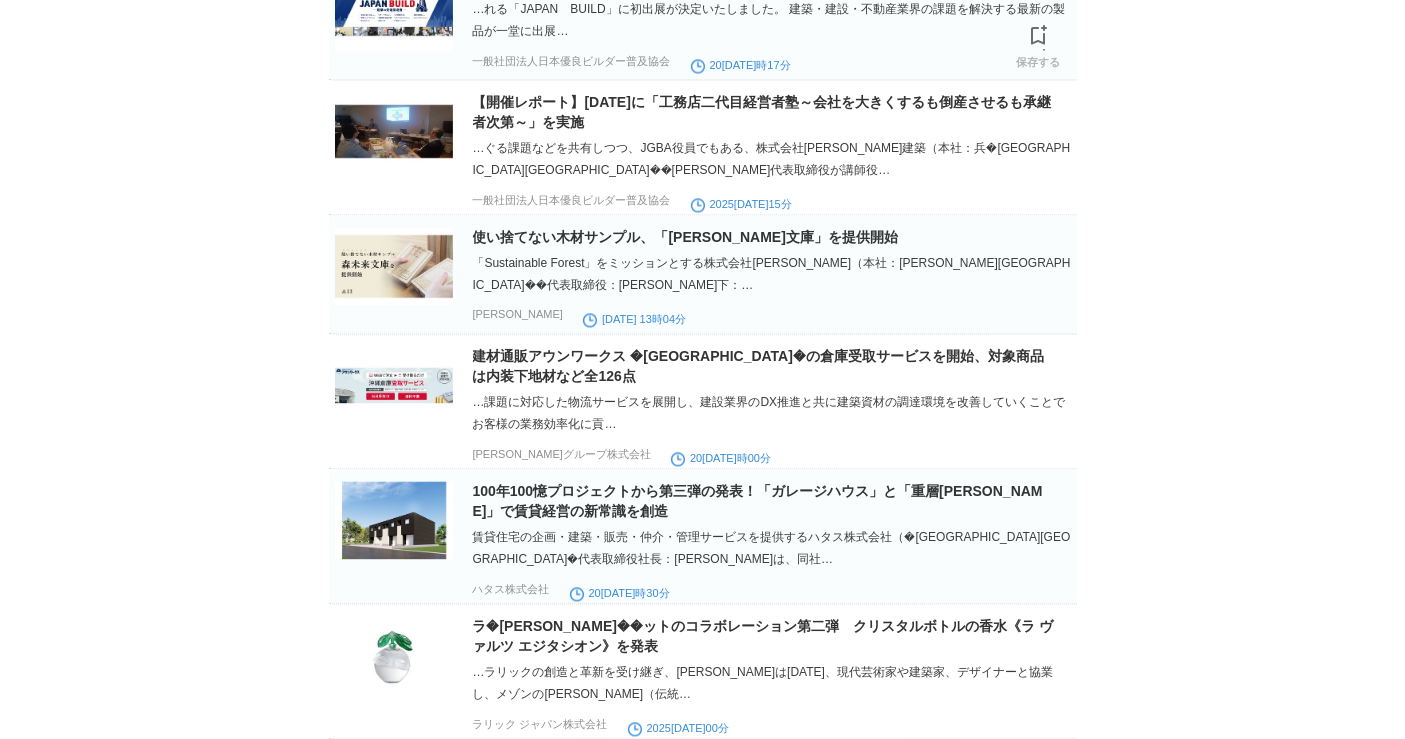 scroll, scrollTop: 11455, scrollLeft: 0, axis: vertical 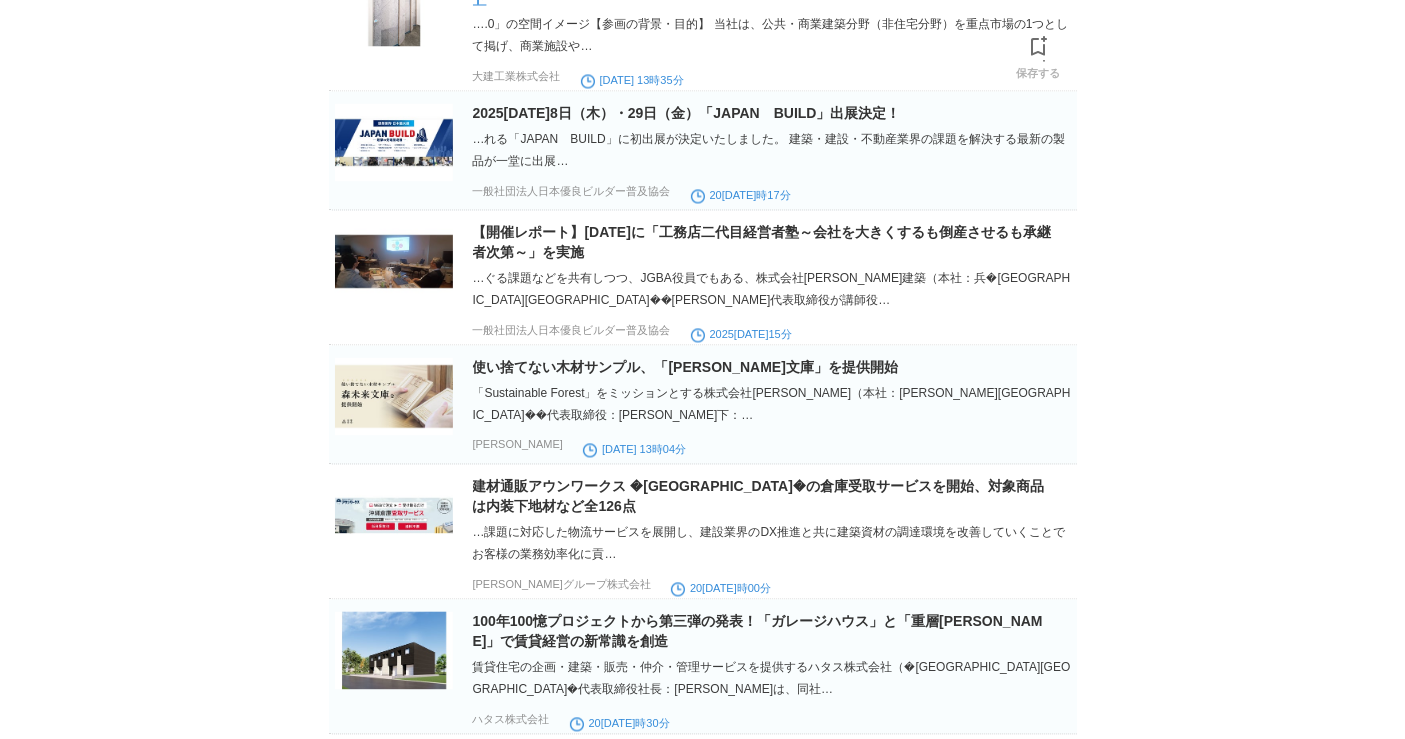 click on "空港をテーマとする共創・研究開発拠点「terminal.0 HANEDA」に参画、実証実験をスタート" at bounding box center [762, -12] 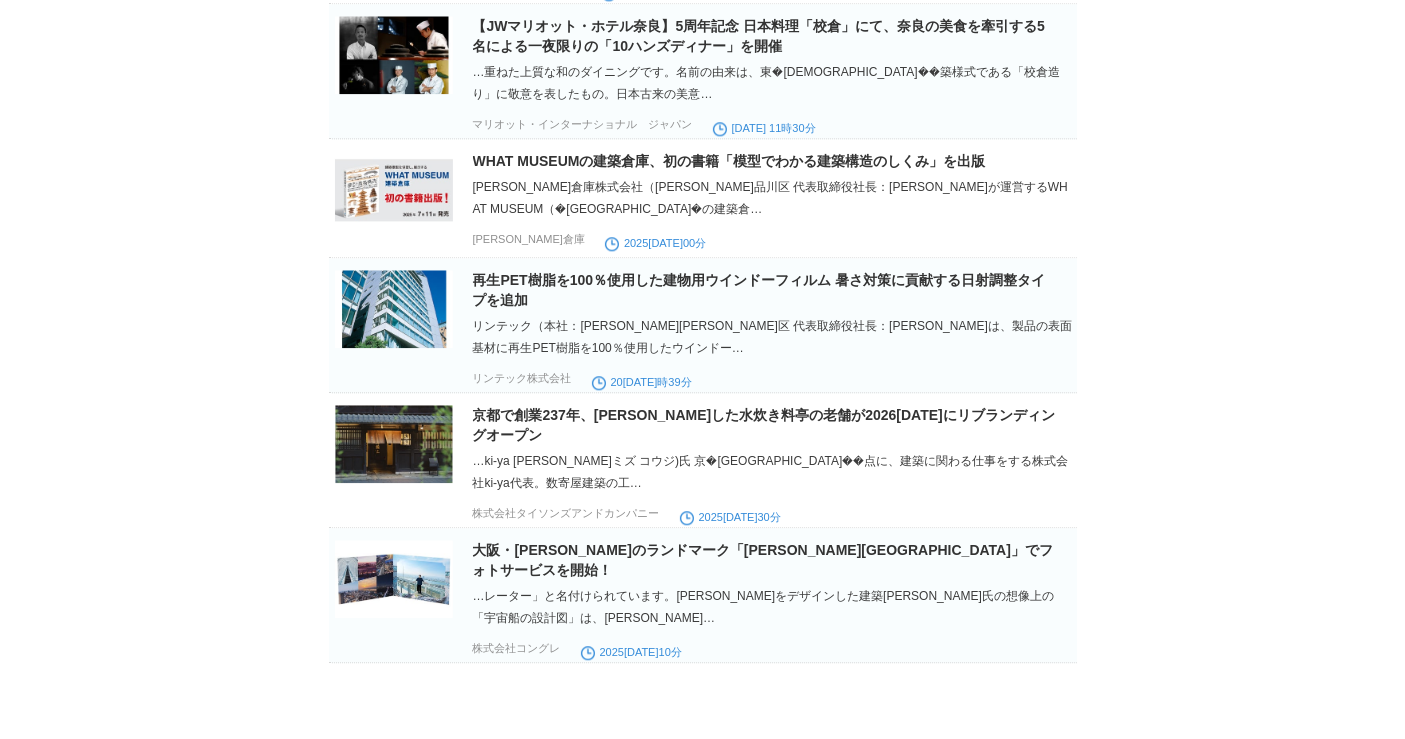 scroll, scrollTop: 12677, scrollLeft: 0, axis: vertical 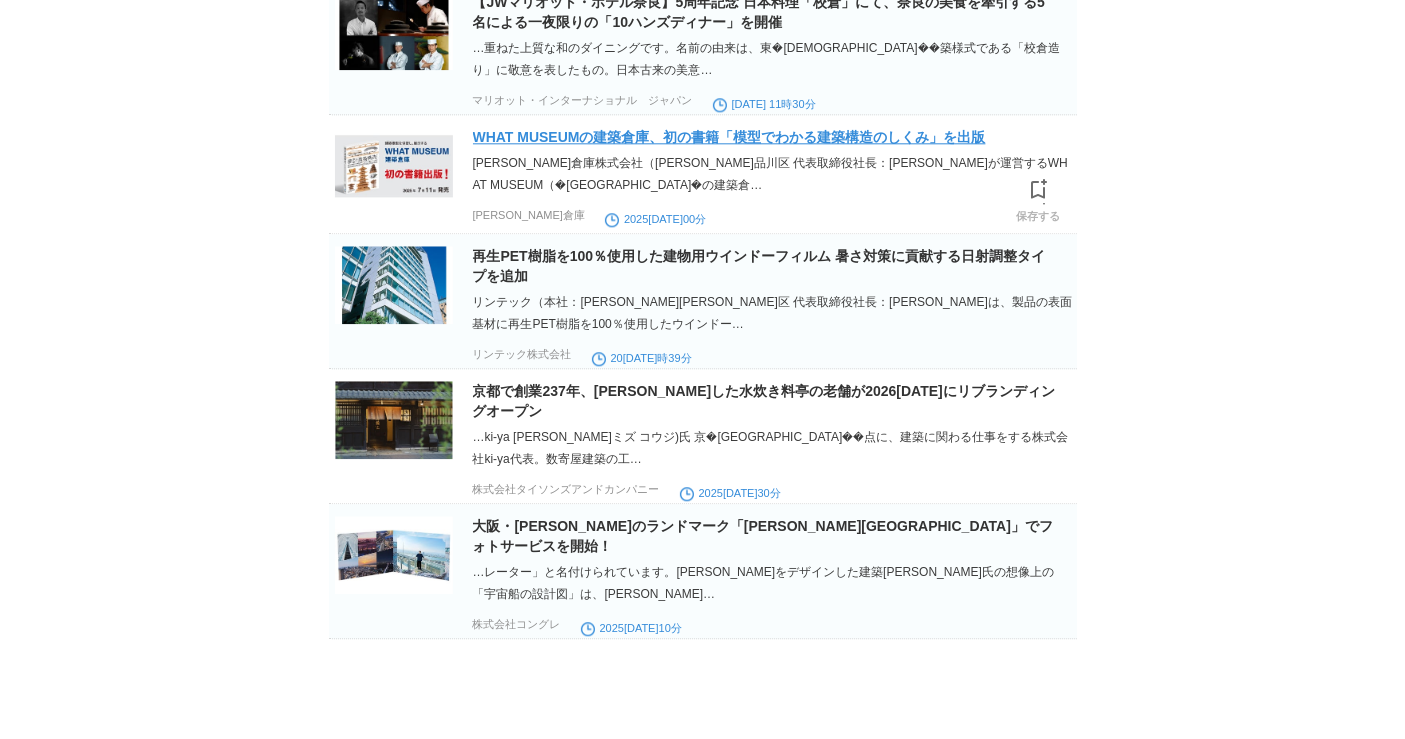 click on "WHAT MUSEUMの建築倉庫、初の書籍「模型でわかる建築構造のしくみ」を出版" at bounding box center [729, 137] 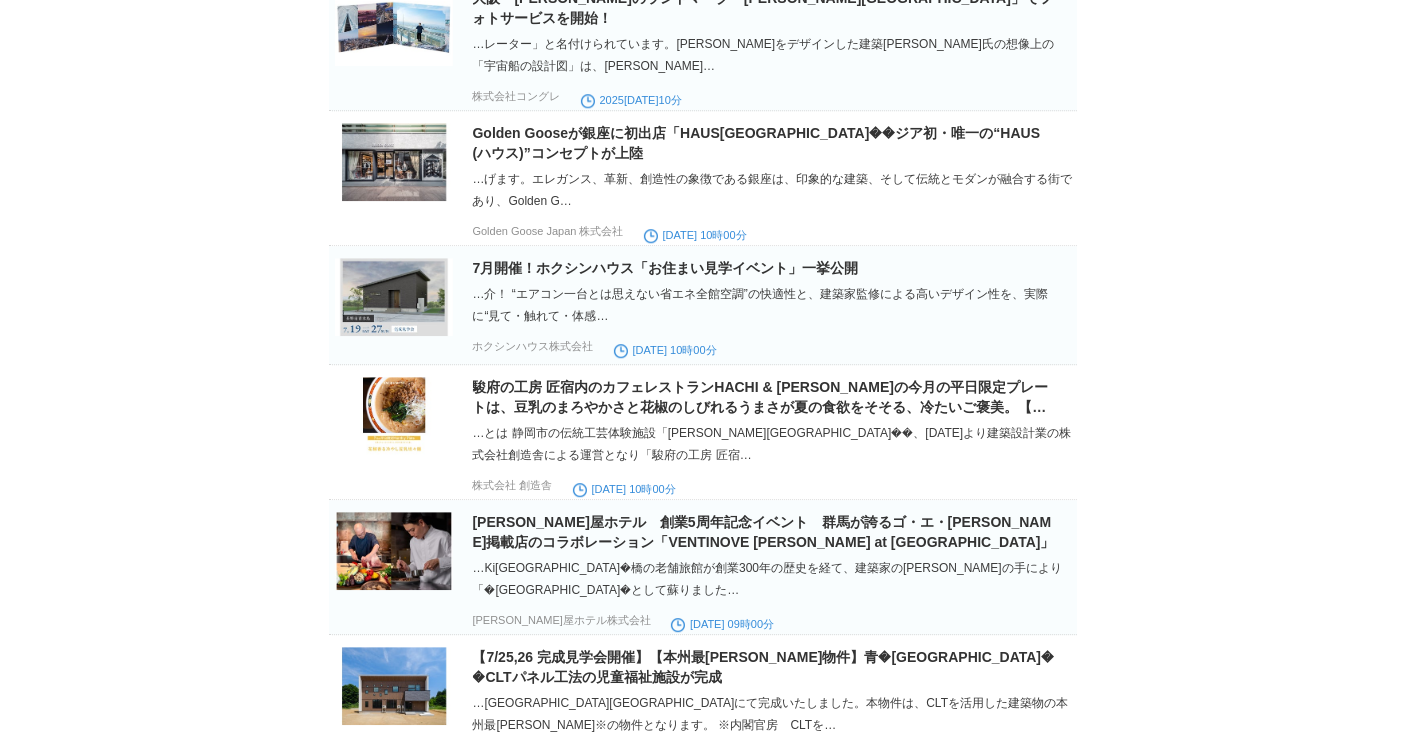 scroll, scrollTop: 13233, scrollLeft: 0, axis: vertical 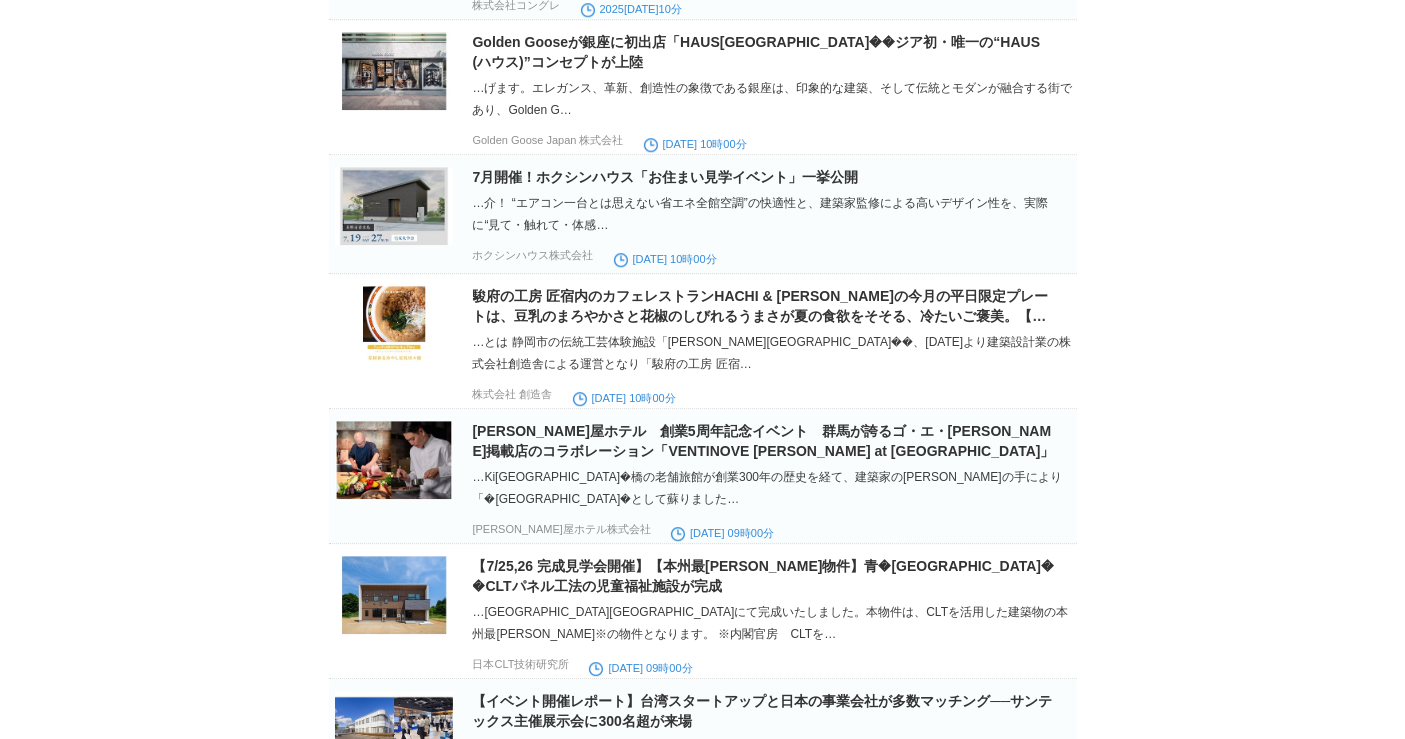 click on "京都で創業237年、[PERSON_NAME]した水炊き料亭の老舗が2026[DATE]にリブランディングオープン" at bounding box center (764, -218) 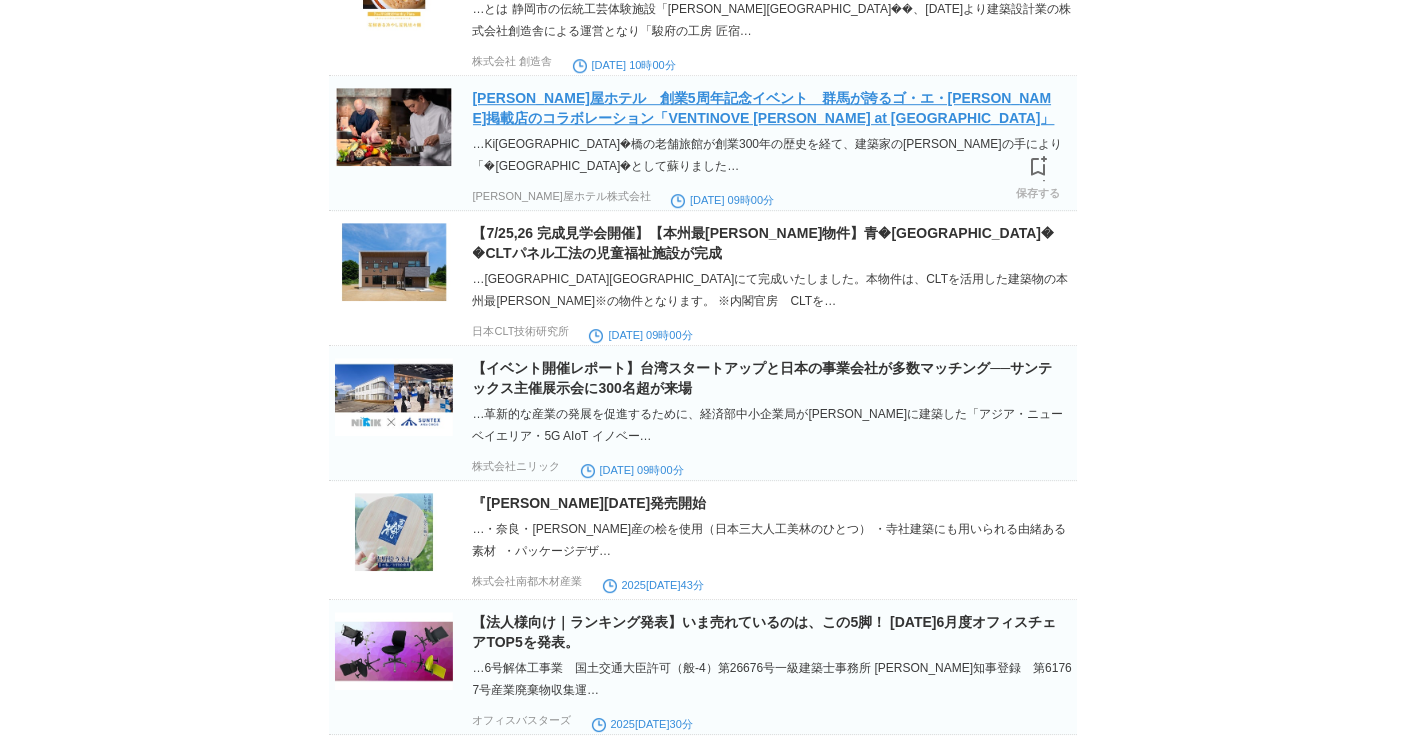 scroll, scrollTop: 13677, scrollLeft: 0, axis: vertical 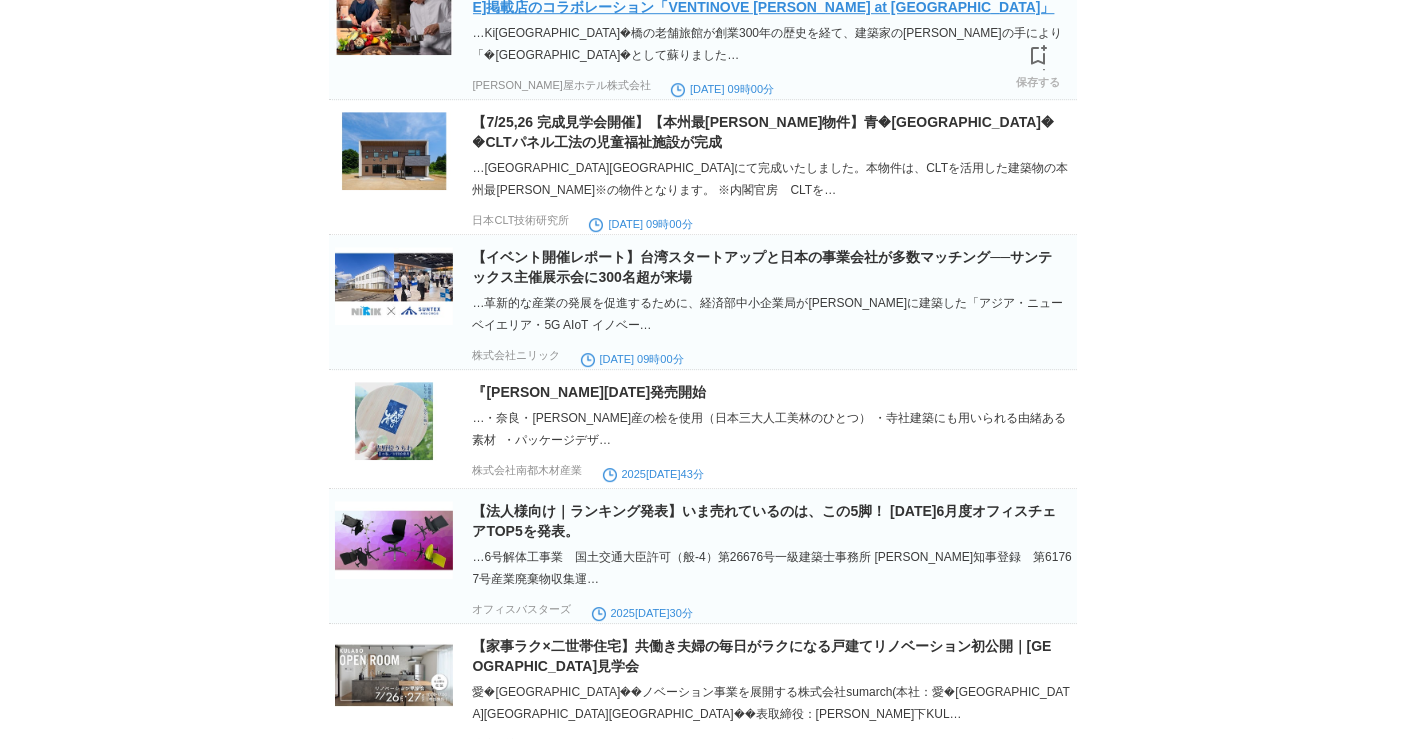 click on "[PERSON_NAME]屋ホテル　創業5周年記念イベント　群馬が誇るゴ・エ・[PERSON_NAME]掲載店のコラボレーション「VENTINOVE [PERSON_NAME] at [GEOGRAPHIC_DATA]」" at bounding box center (764, -3) 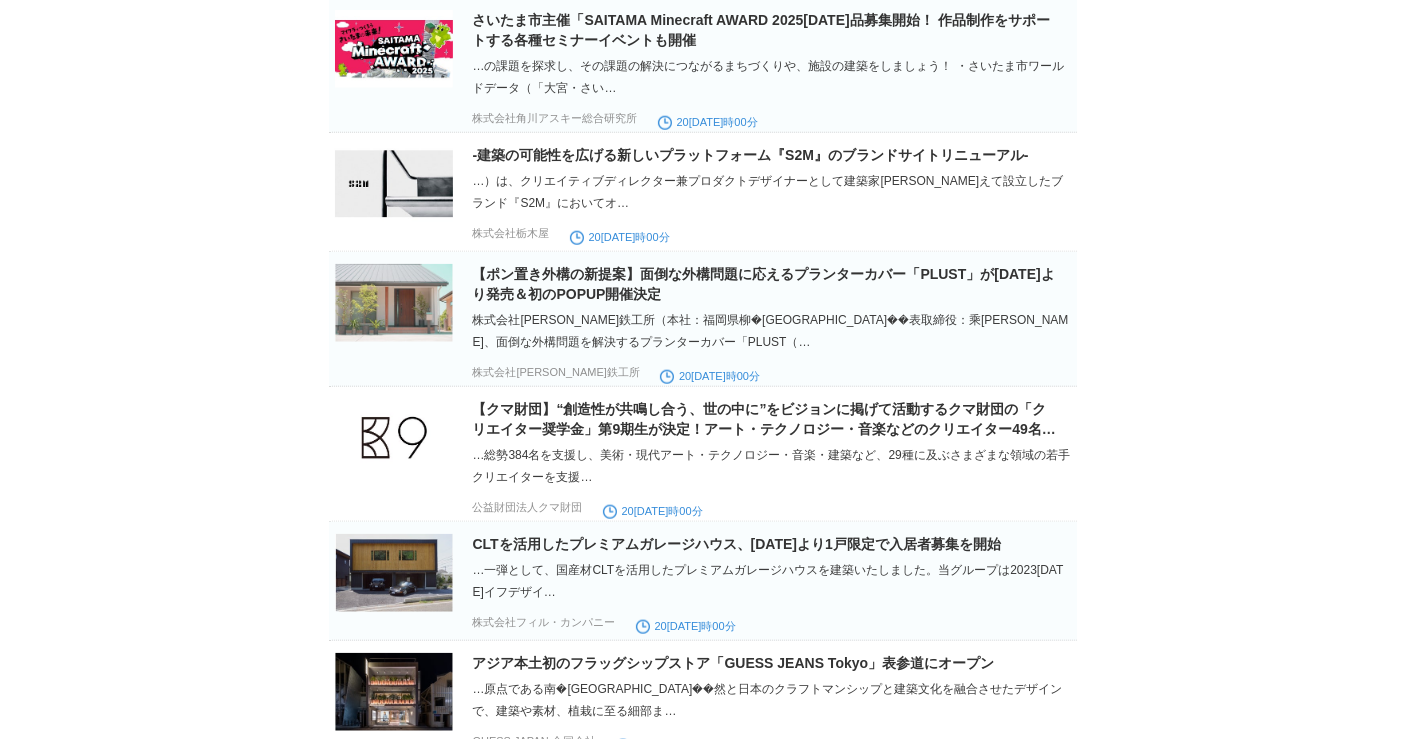 scroll, scrollTop: 17122, scrollLeft: 0, axis: vertical 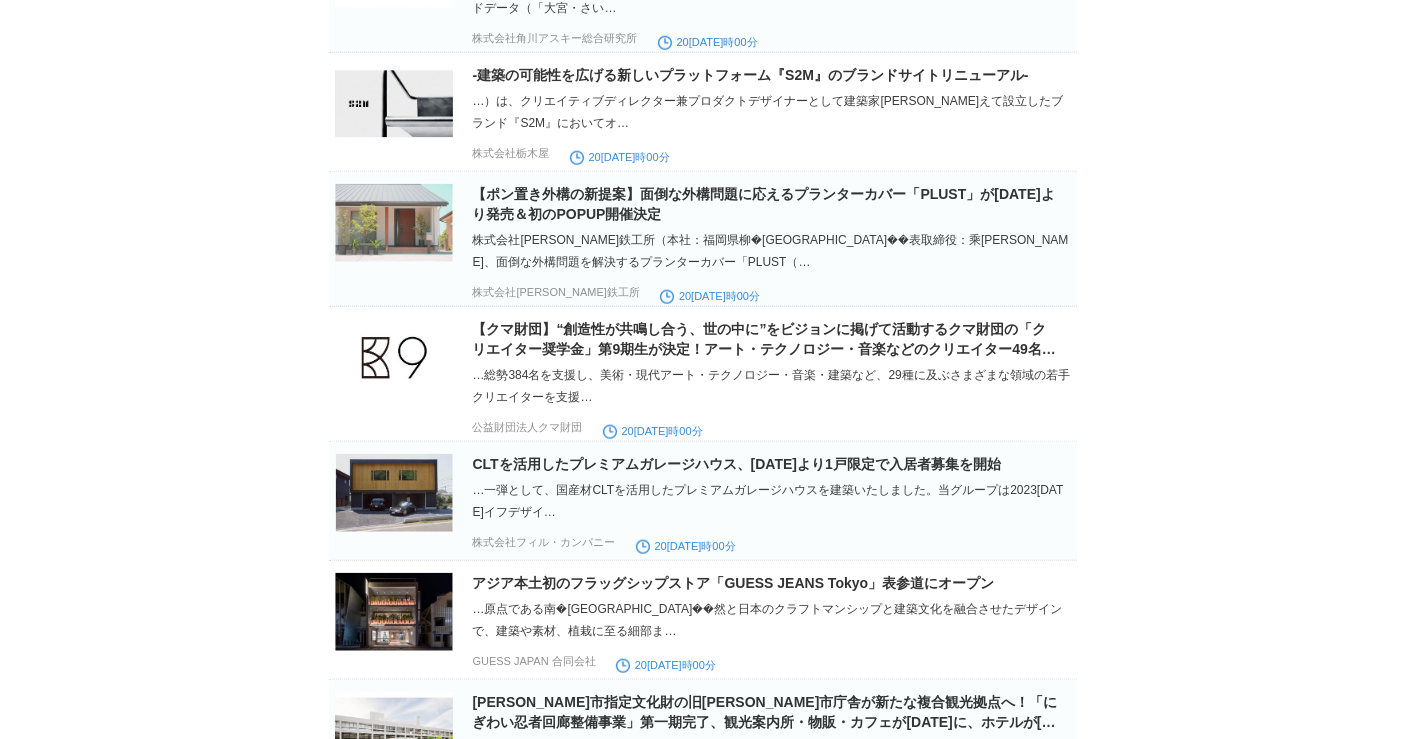 click on "“ミッフィーのアートを食と共に感じ、体感できるカフェ”「miffy café tokyo」が再び愛知・名古屋にやってくる「miffy café tokyo」名古屋POP UP開催決定" at bounding box center [764, -185] 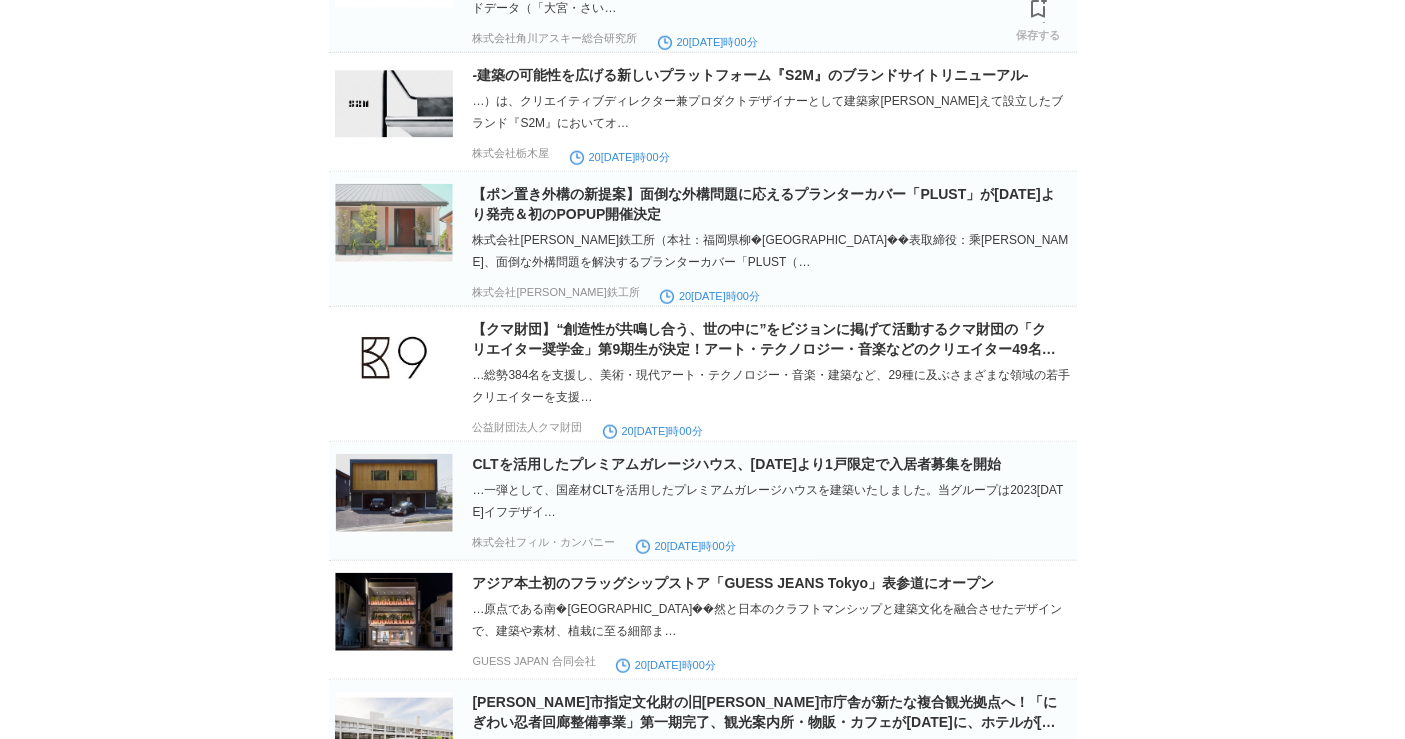 scroll, scrollTop: 17344, scrollLeft: 0, axis: vertical 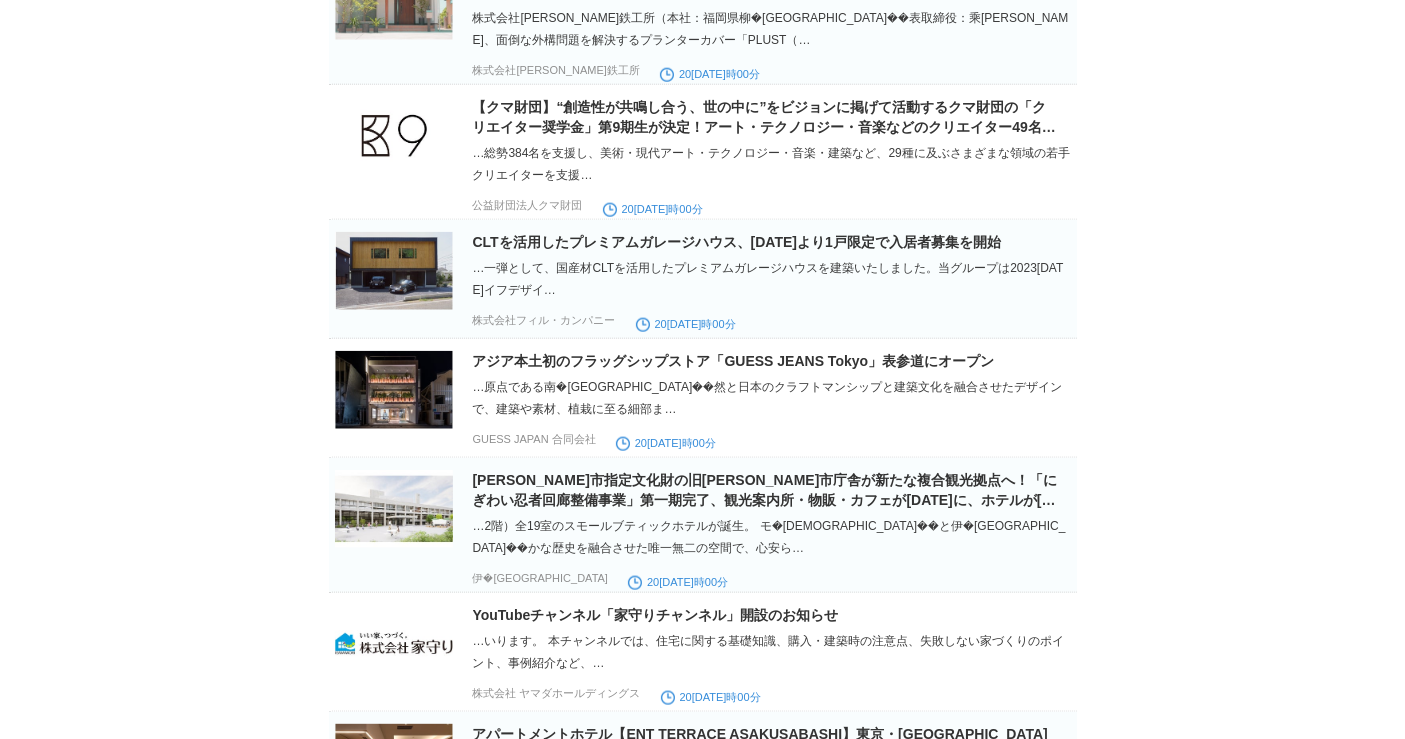 click on "-建築の可能性を広げる新しいプラットフォーム『S2M』のブランドサイトリニューアル-" at bounding box center [751, -147] 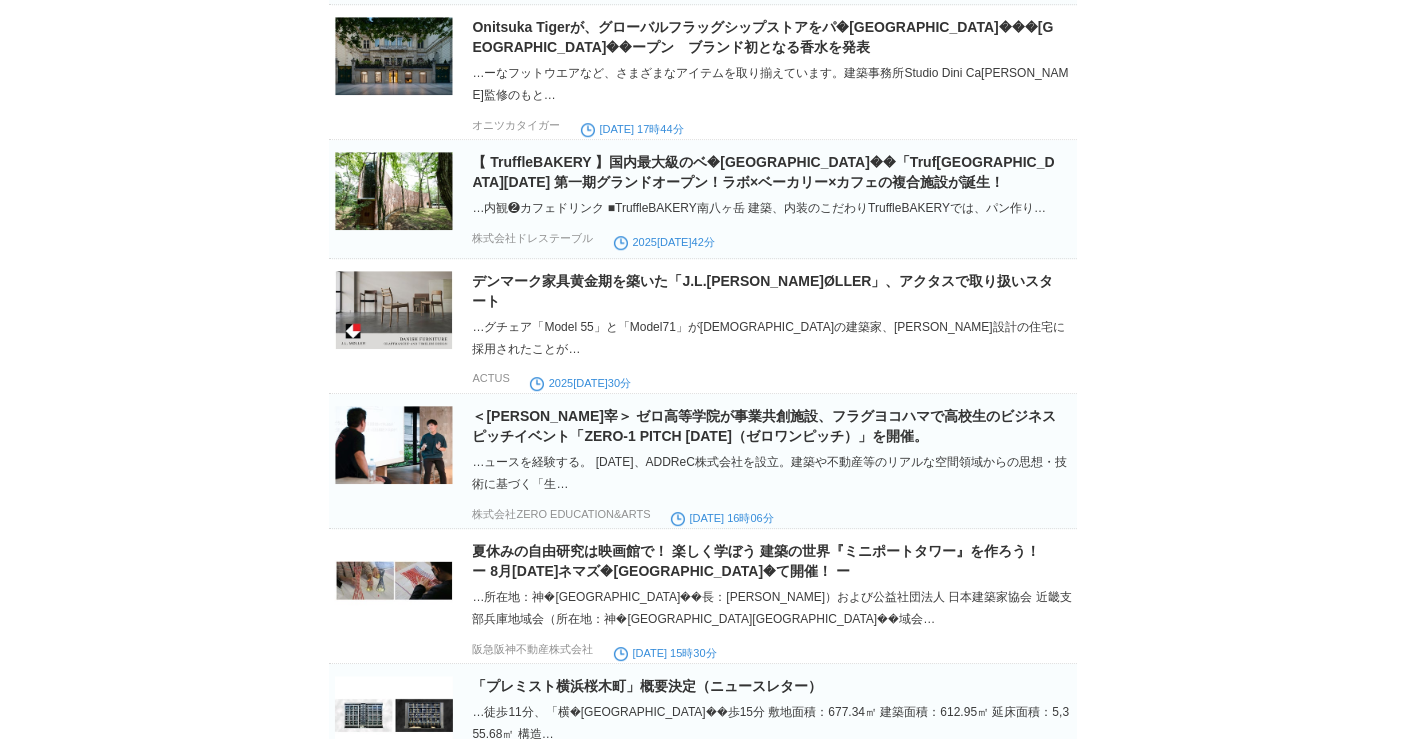 scroll, scrollTop: 21288, scrollLeft: 0, axis: vertical 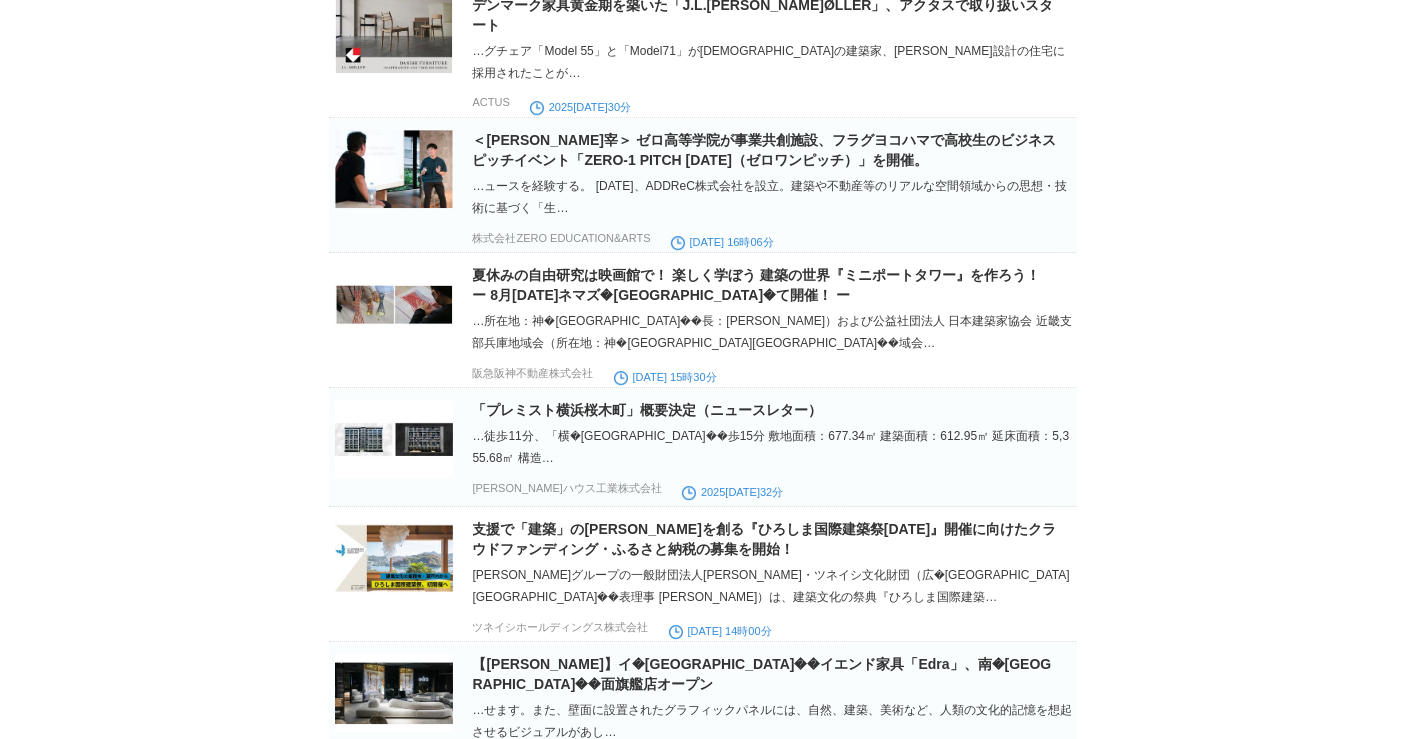 click on "Onitsuka Tigerが、グローバルフラッグシップストアをパ�[GEOGRAPHIC_DATA]���[GEOGRAPHIC_DATA]��ープン　ブランド初となる香水を発表" at bounding box center [763, -239] 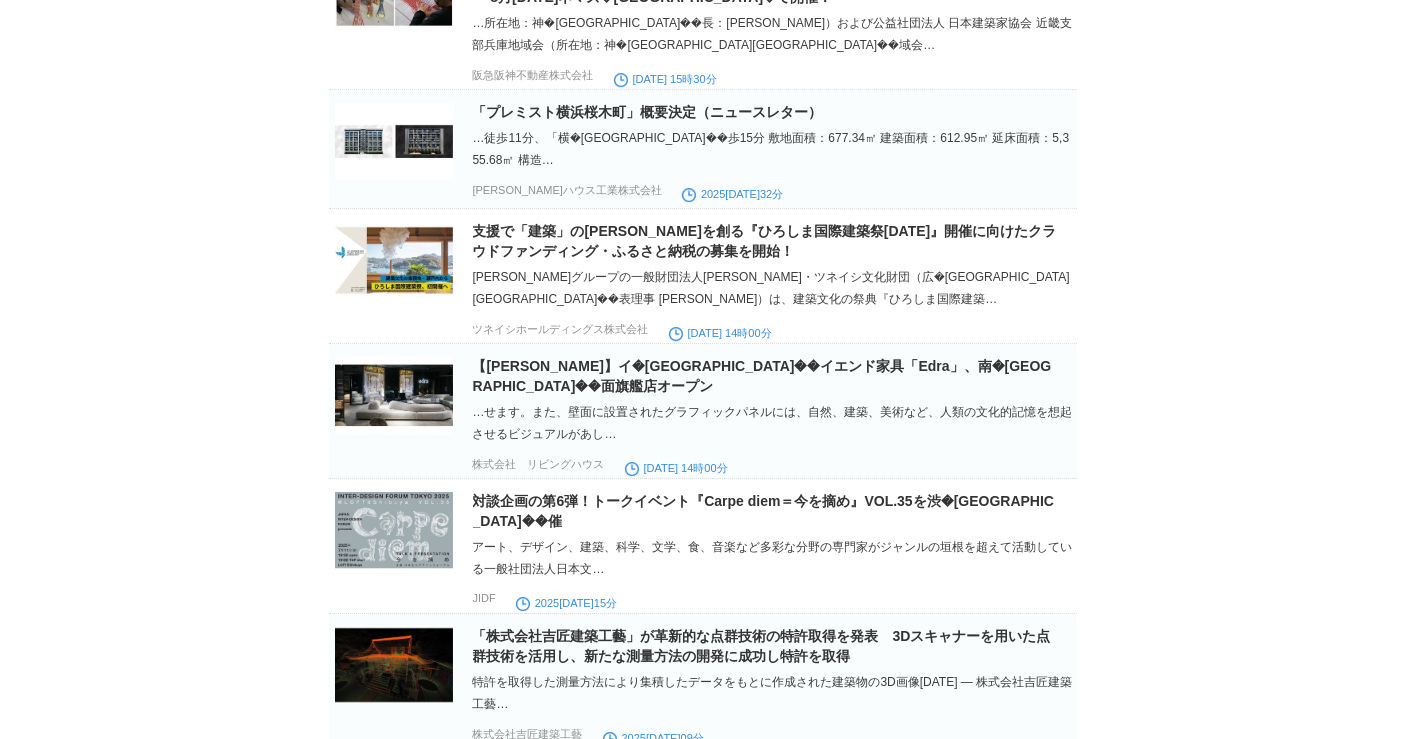 scroll, scrollTop: 21621, scrollLeft: 0, axis: vertical 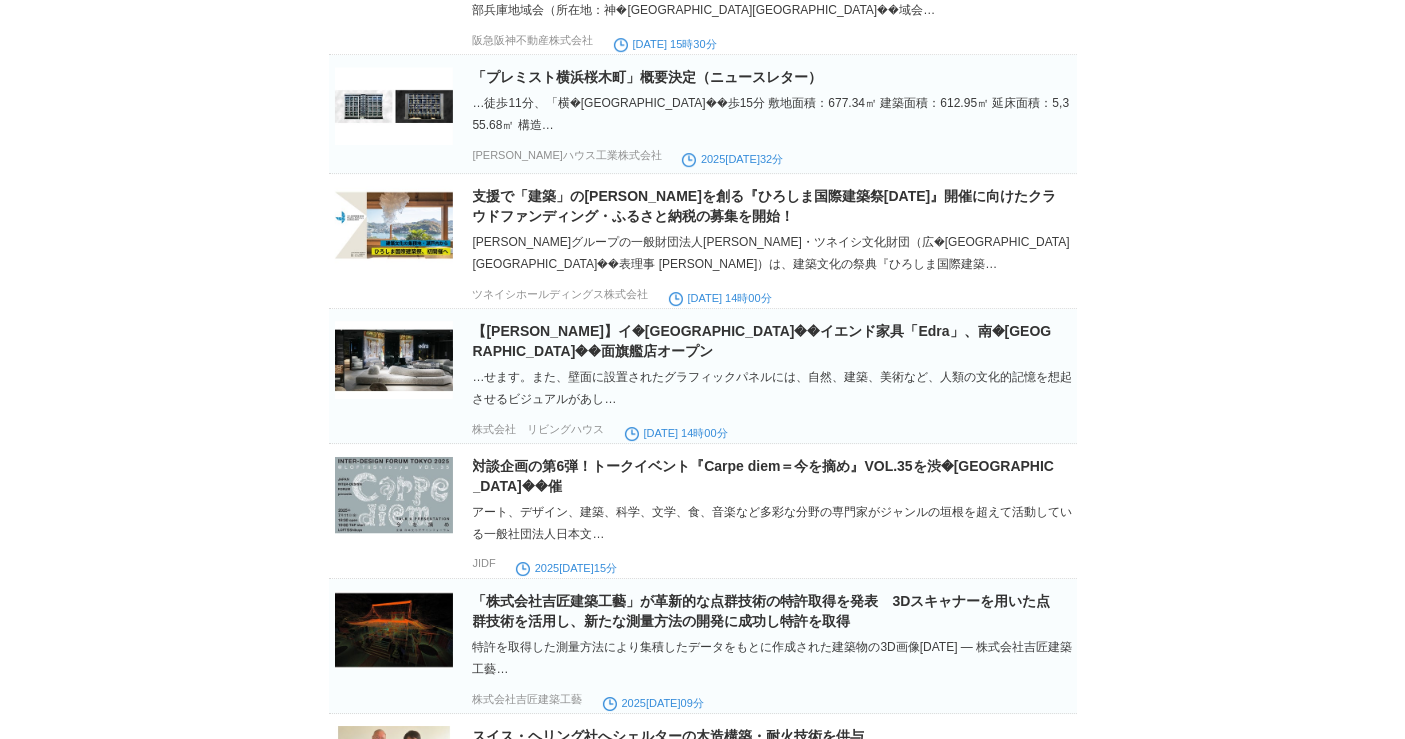 click on "デンマーク家具黄金期を築いた「J.L.[PERSON_NAME]ØLLER」、アクタスで取り扱いスタート" at bounding box center (763, -318) 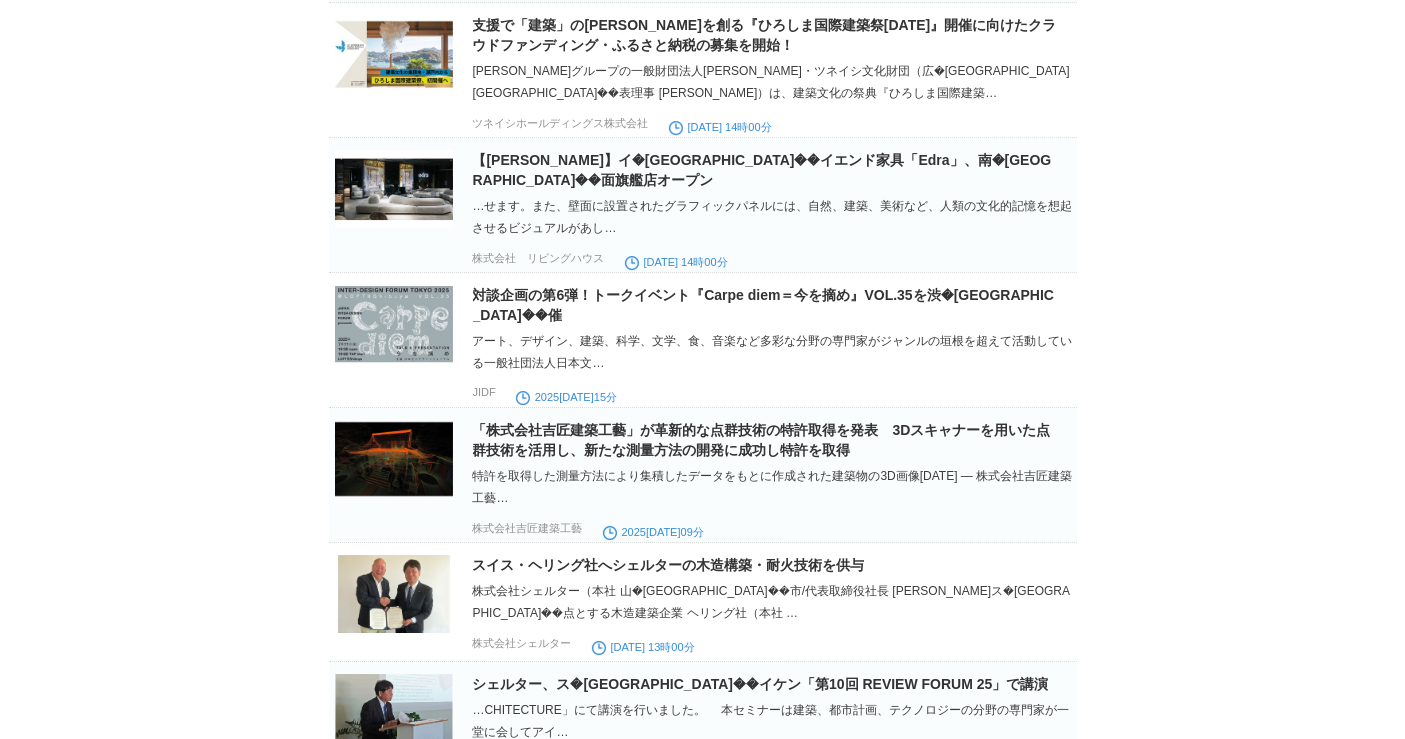 scroll, scrollTop: 21843, scrollLeft: 0, axis: vertical 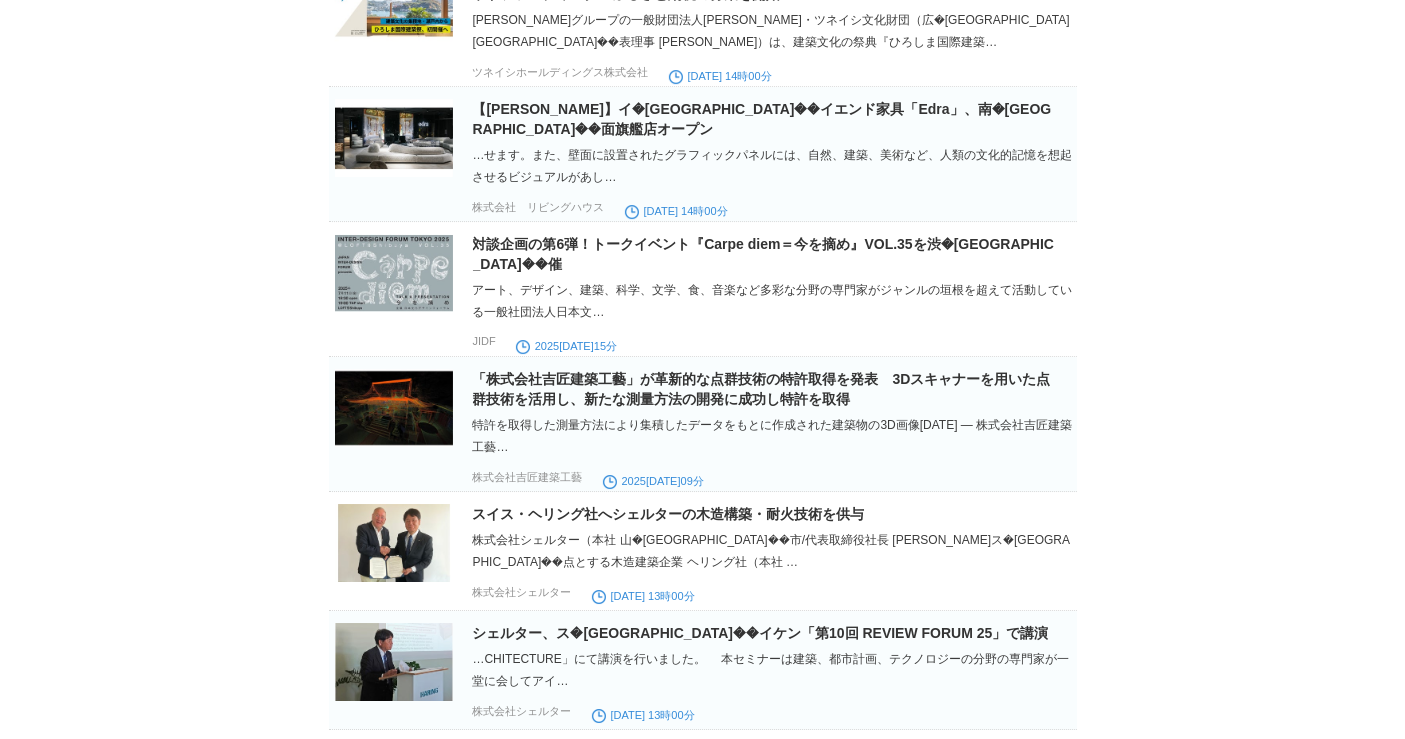 click on "「プレミスト横浜桜木町」概要決定（ニュースレター）" at bounding box center [648, -145] 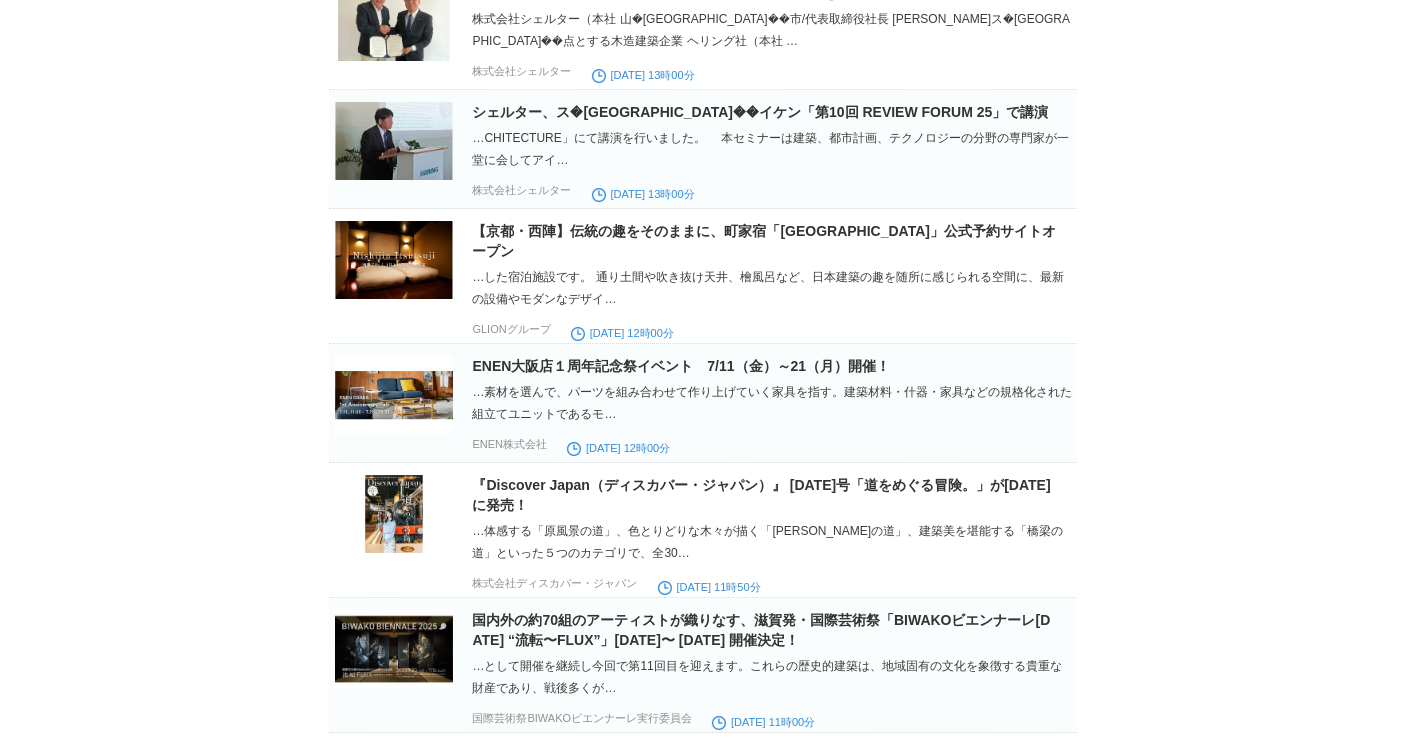 scroll, scrollTop: 22399, scrollLeft: 0, axis: vertical 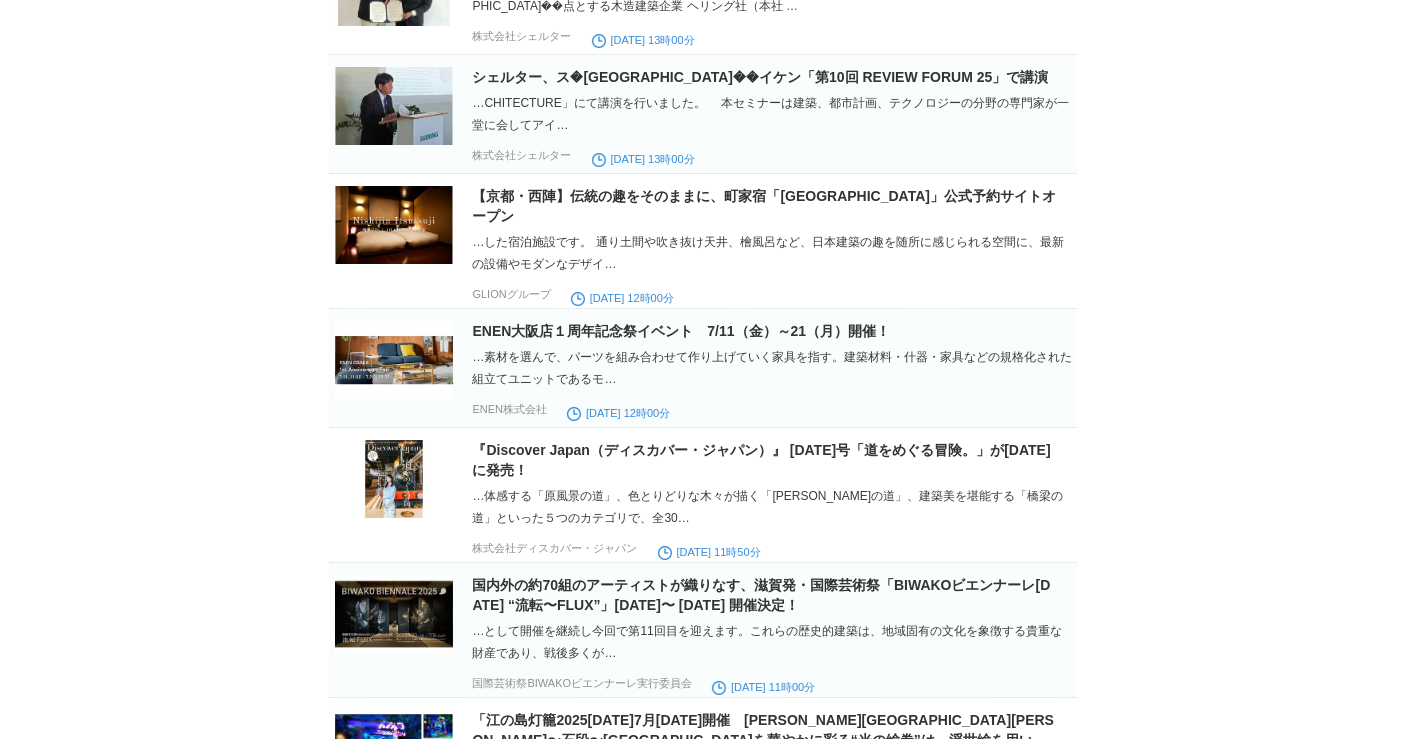 click on "対談企画の第6弾！トークイベント『Carpe diem＝今を摘め』VOL.35を渋�[GEOGRAPHIC_DATA]��催" at bounding box center (764, -302) 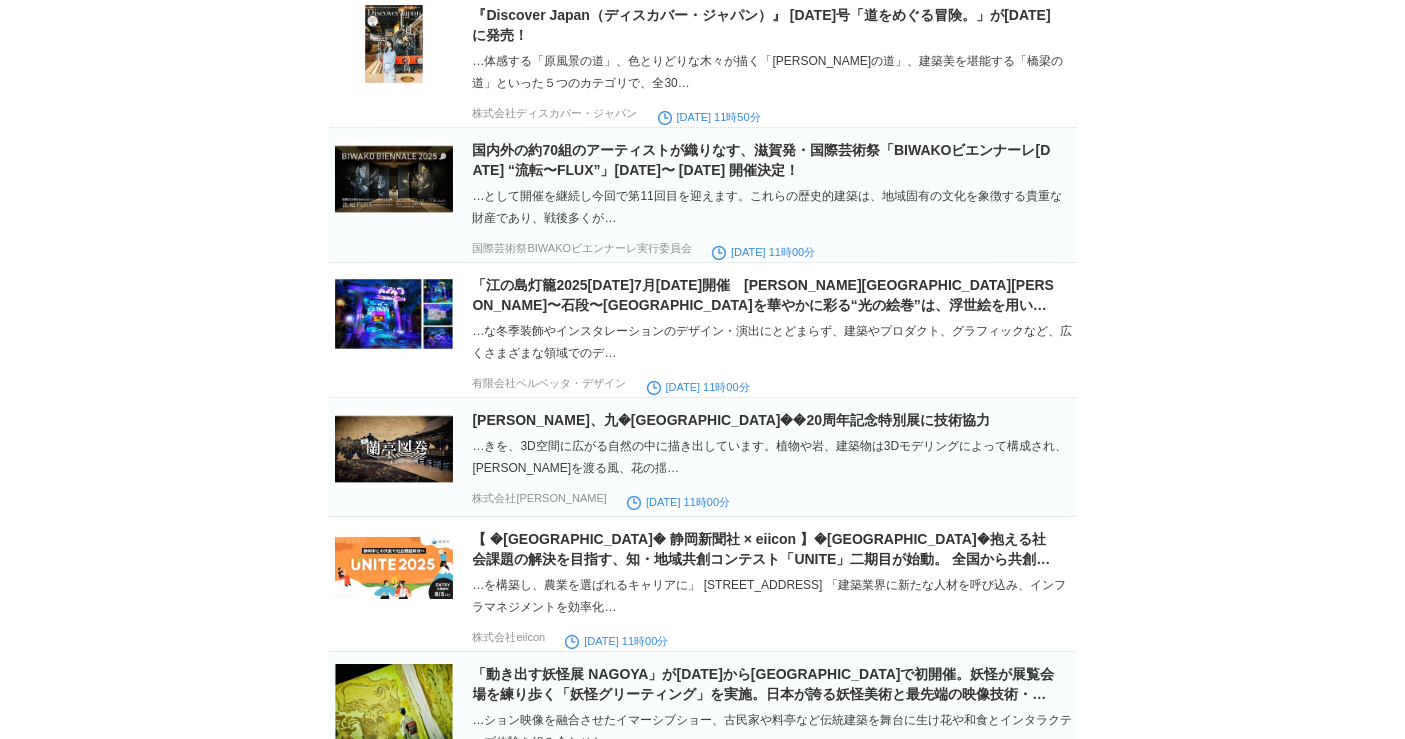 scroll, scrollTop: 22843, scrollLeft: 0, axis: vertical 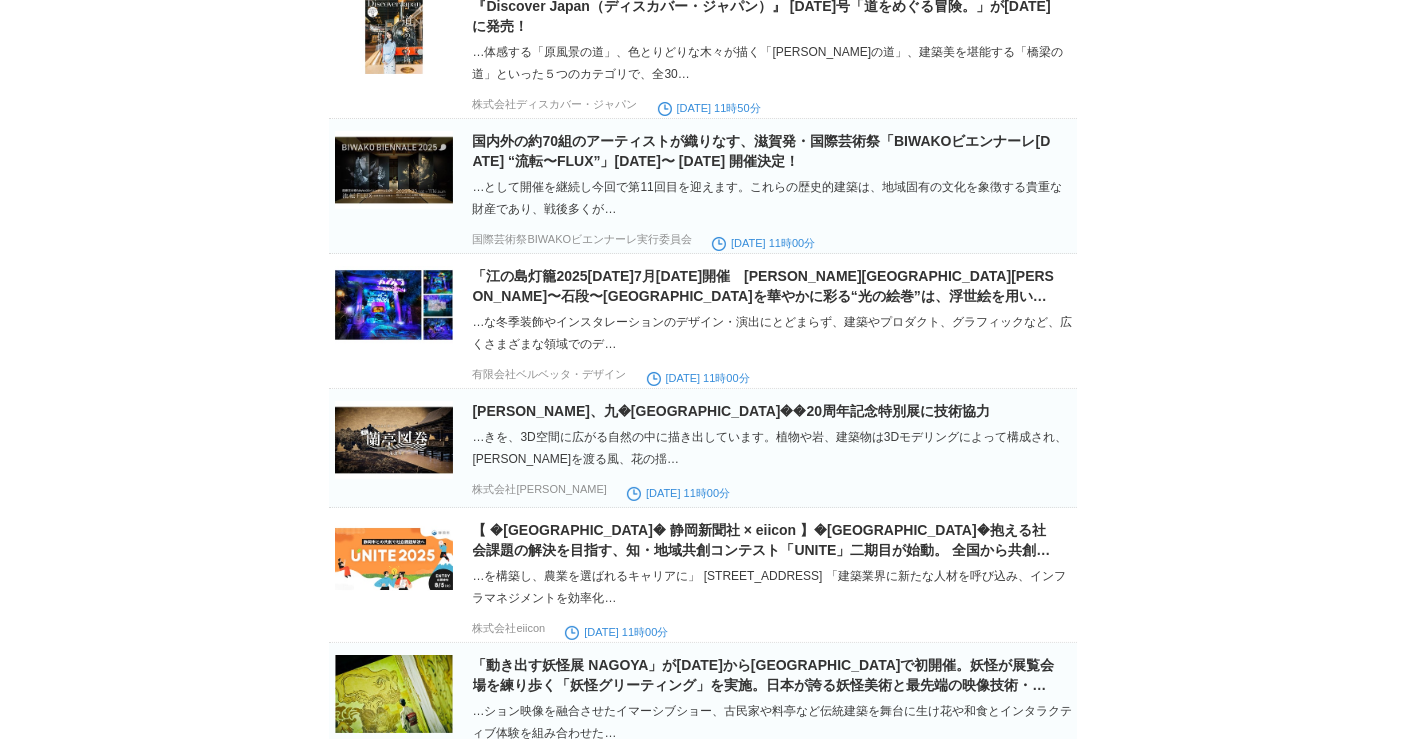 click on "ENEN大阪店１周年記念祭イベント　7/11（金）～21（月）開催！" at bounding box center (682, -113) 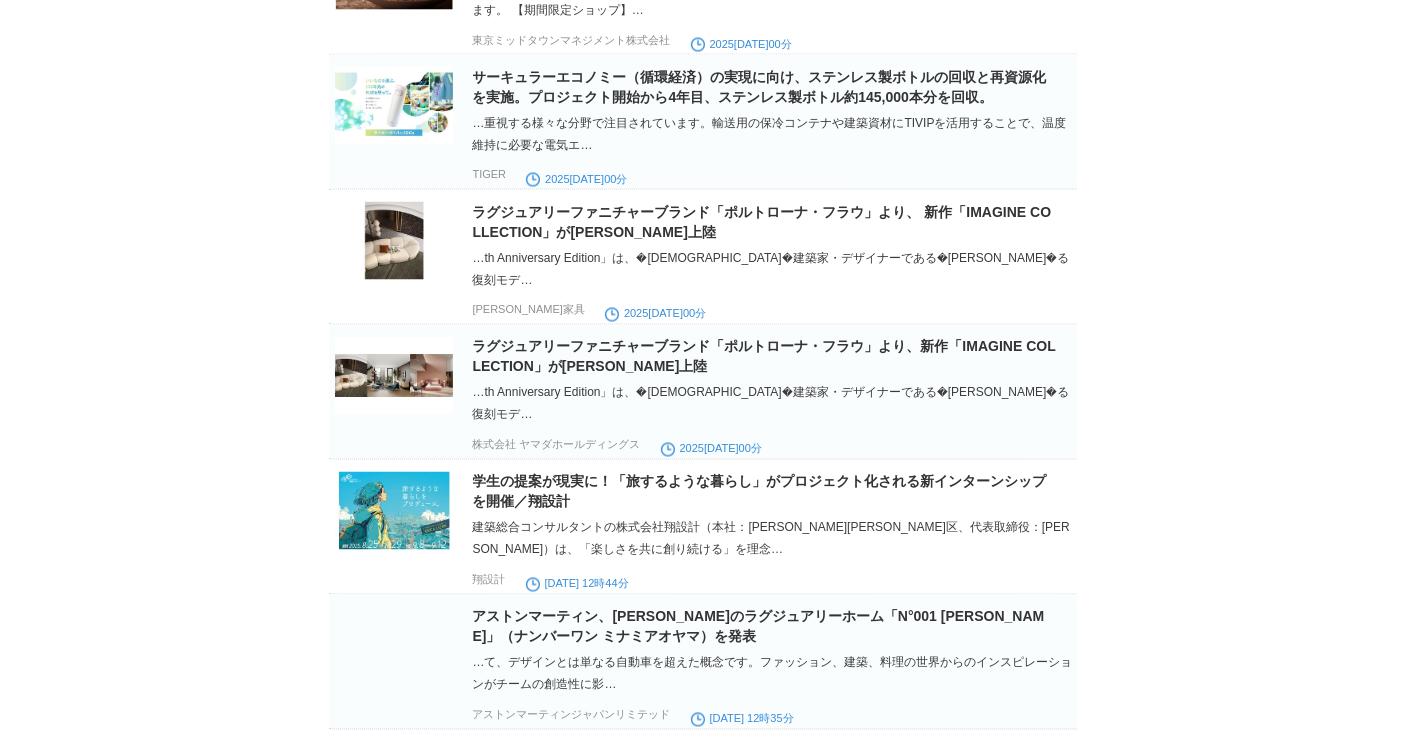 scroll, scrollTop: 26360, scrollLeft: 0, axis: vertical 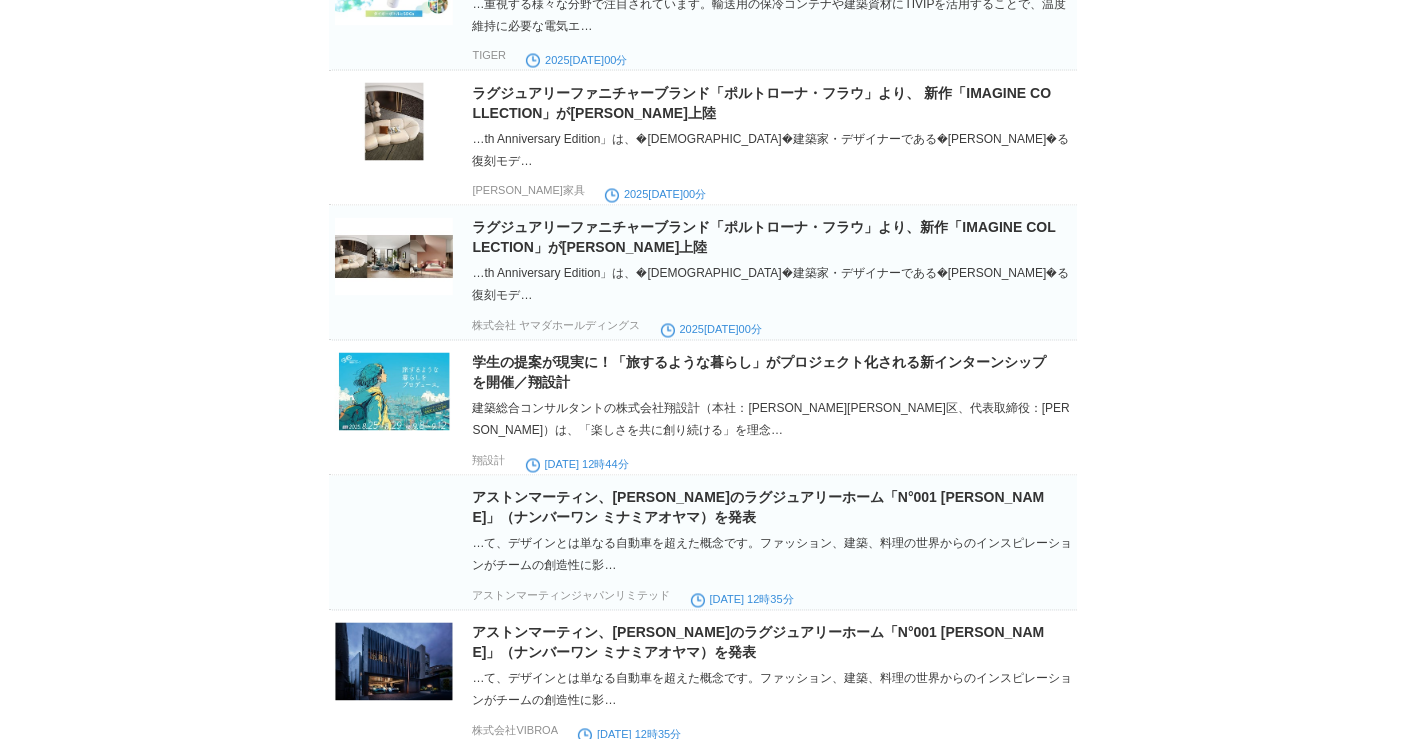 click on "20[DATE] �[GEOGRAPHIC_DATA]�新店オープン　カジュアルに楽しめるビストロ＆ワインバー / 能[PERSON_NAME]のブランド複合型店舗が登場！" at bounding box center (761, -167) 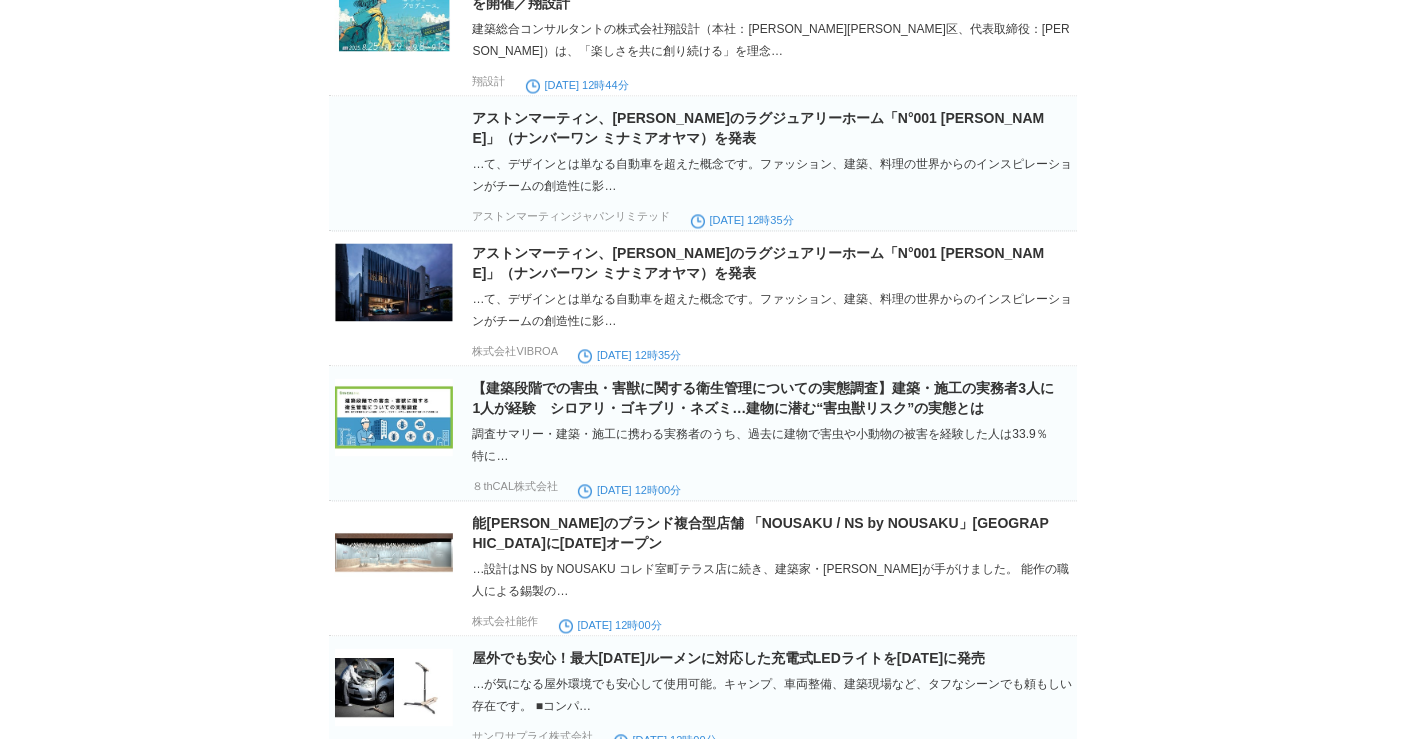 scroll, scrollTop: 26805, scrollLeft: 0, axis: vertical 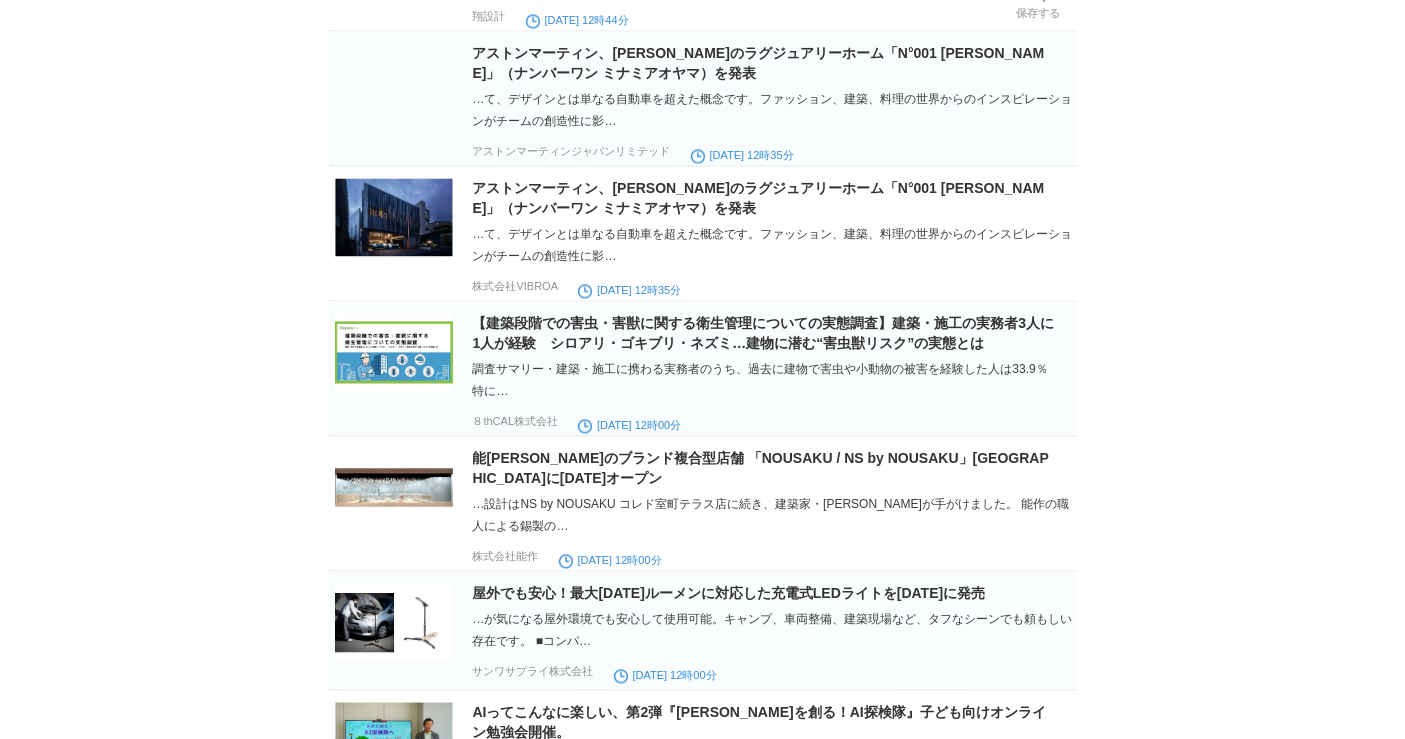 click on "学生の提案が現実に！「旅するような暮らし」がプロジェクト化される新インターンシップを開催／翔設計" at bounding box center (760, -72) 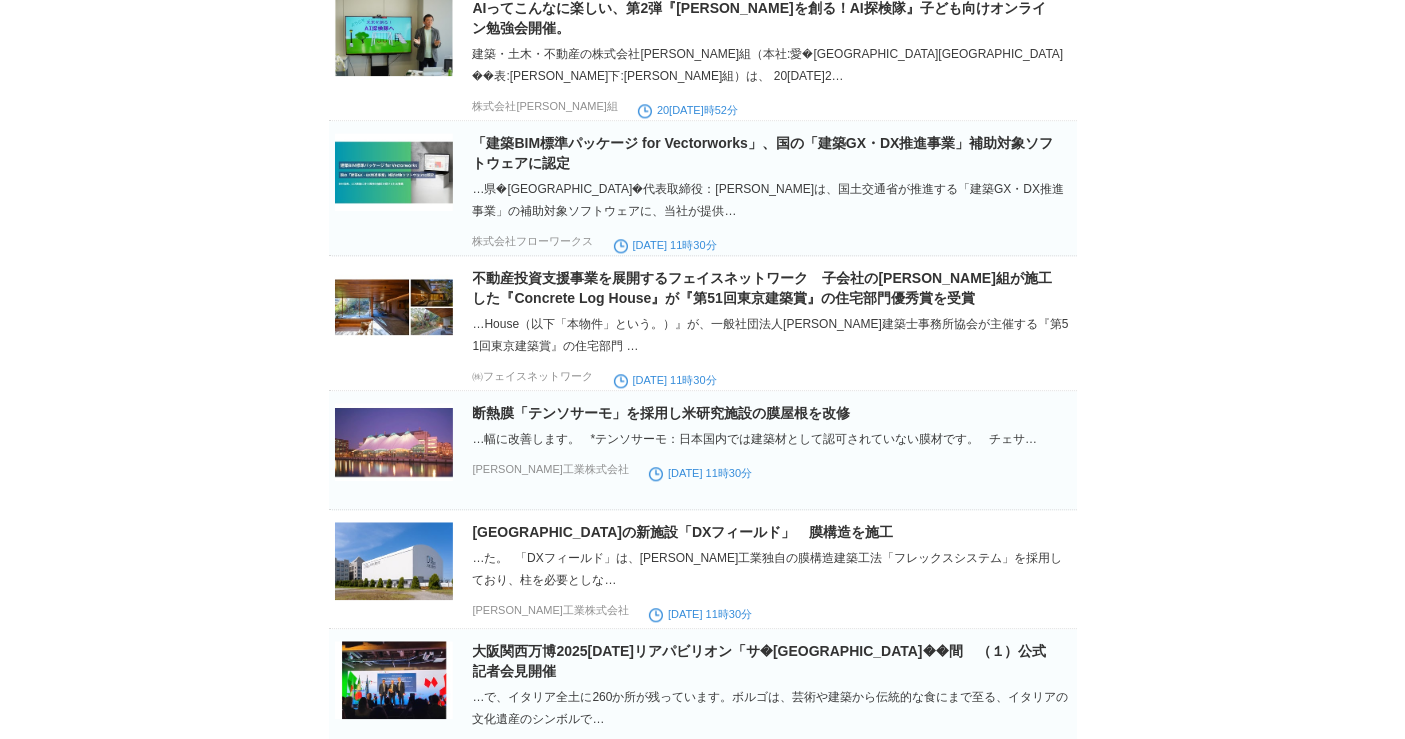 scroll, scrollTop: 27582, scrollLeft: 0, axis: vertical 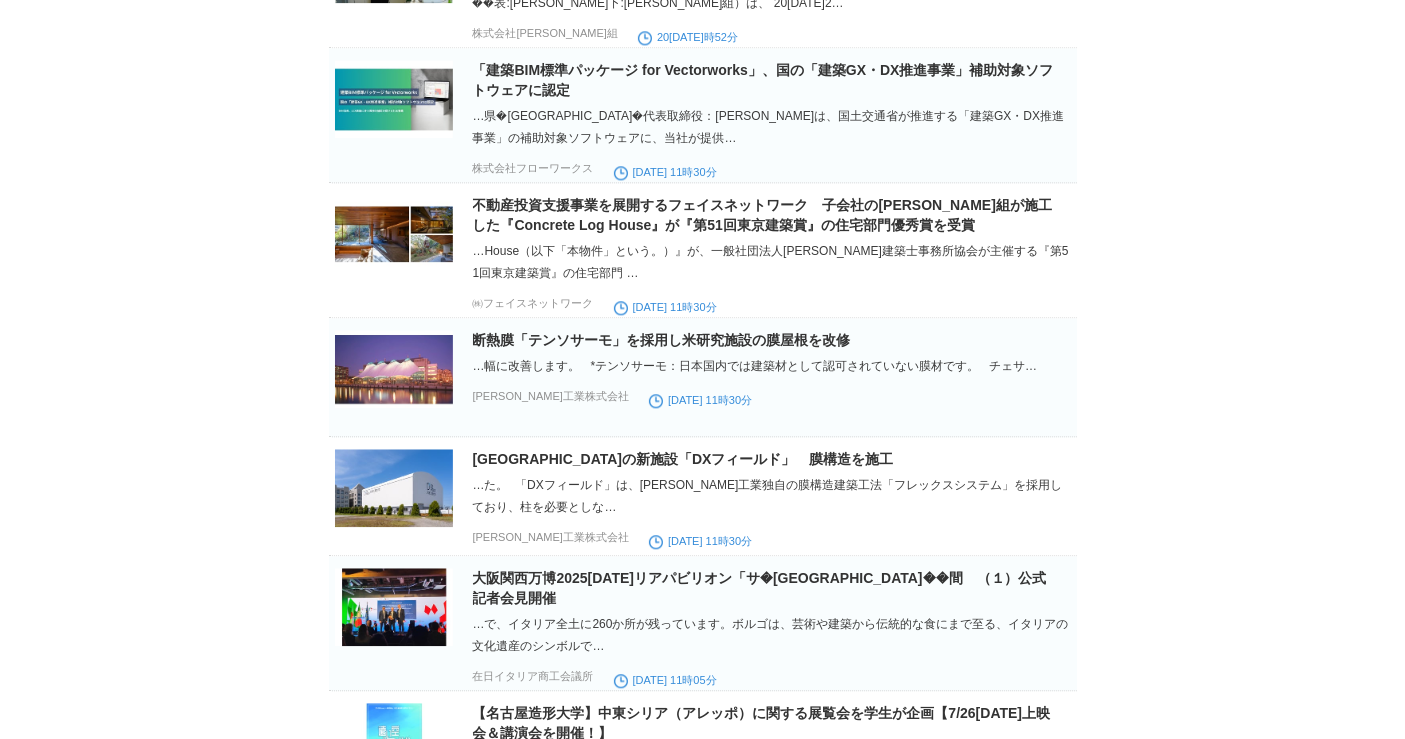 click on "能[PERSON_NAME]のブランド複合型店舗 「NOUSAKU / NS by NOUSAKU」[GEOGRAPHIC_DATA]に[DATE]オープン" at bounding box center (761, -309) 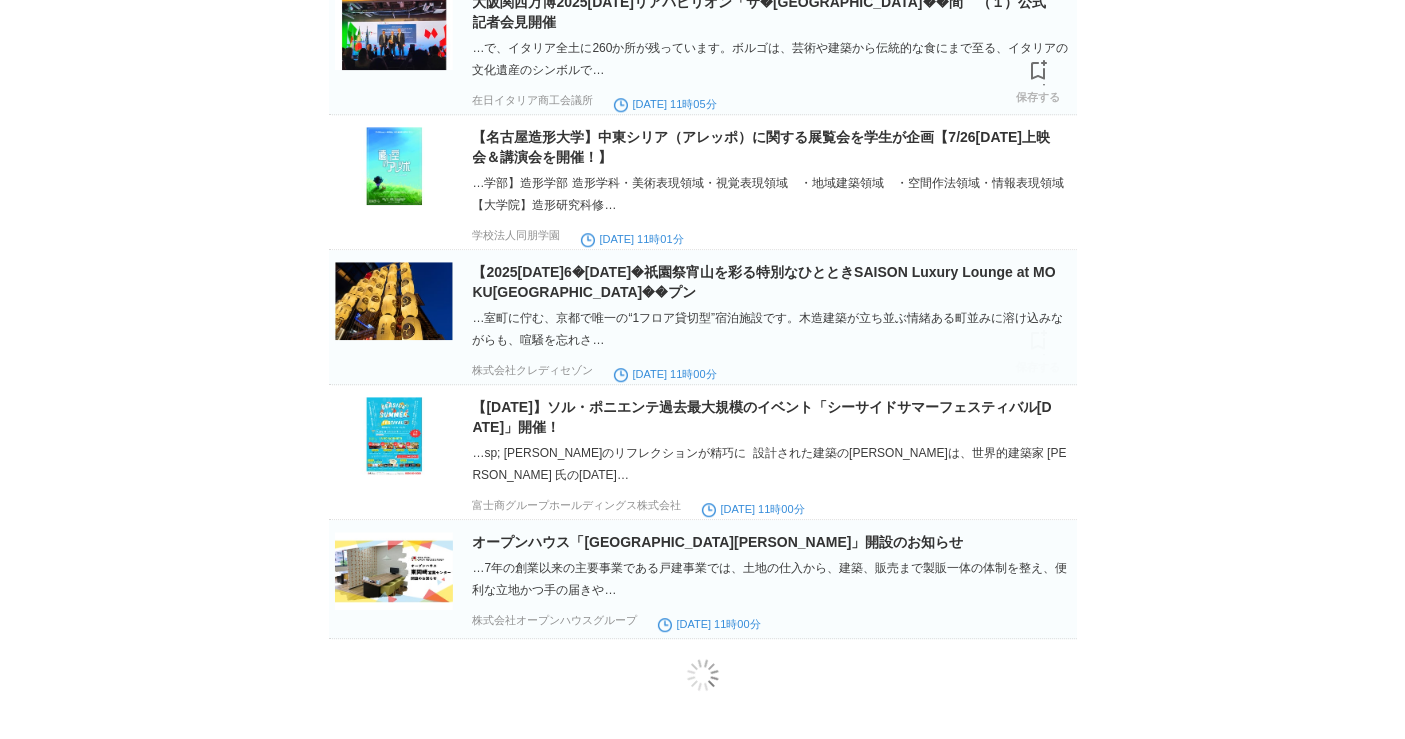 scroll, scrollTop: 28719, scrollLeft: 0, axis: vertical 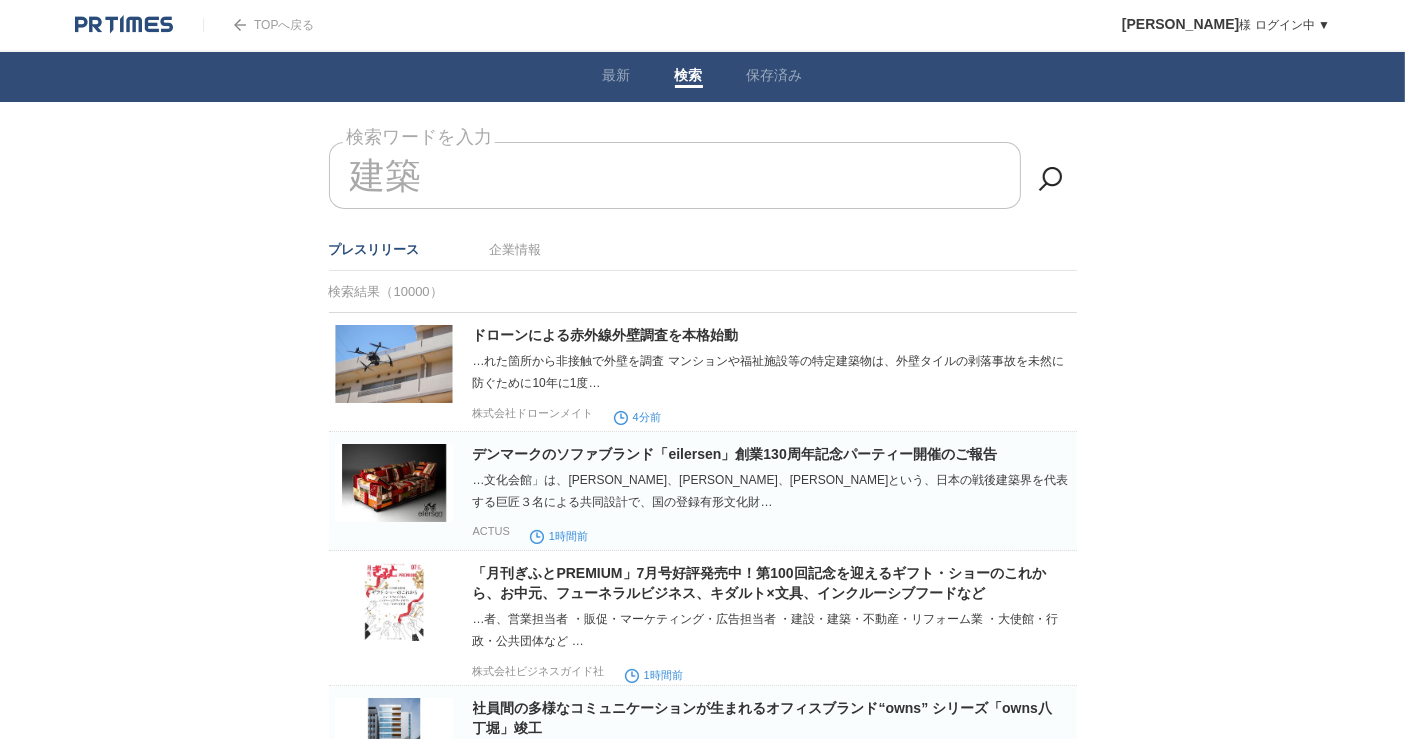 drag, startPoint x: 862, startPoint y: 421, endPoint x: 939, endPoint y: -2, distance: 429.95117 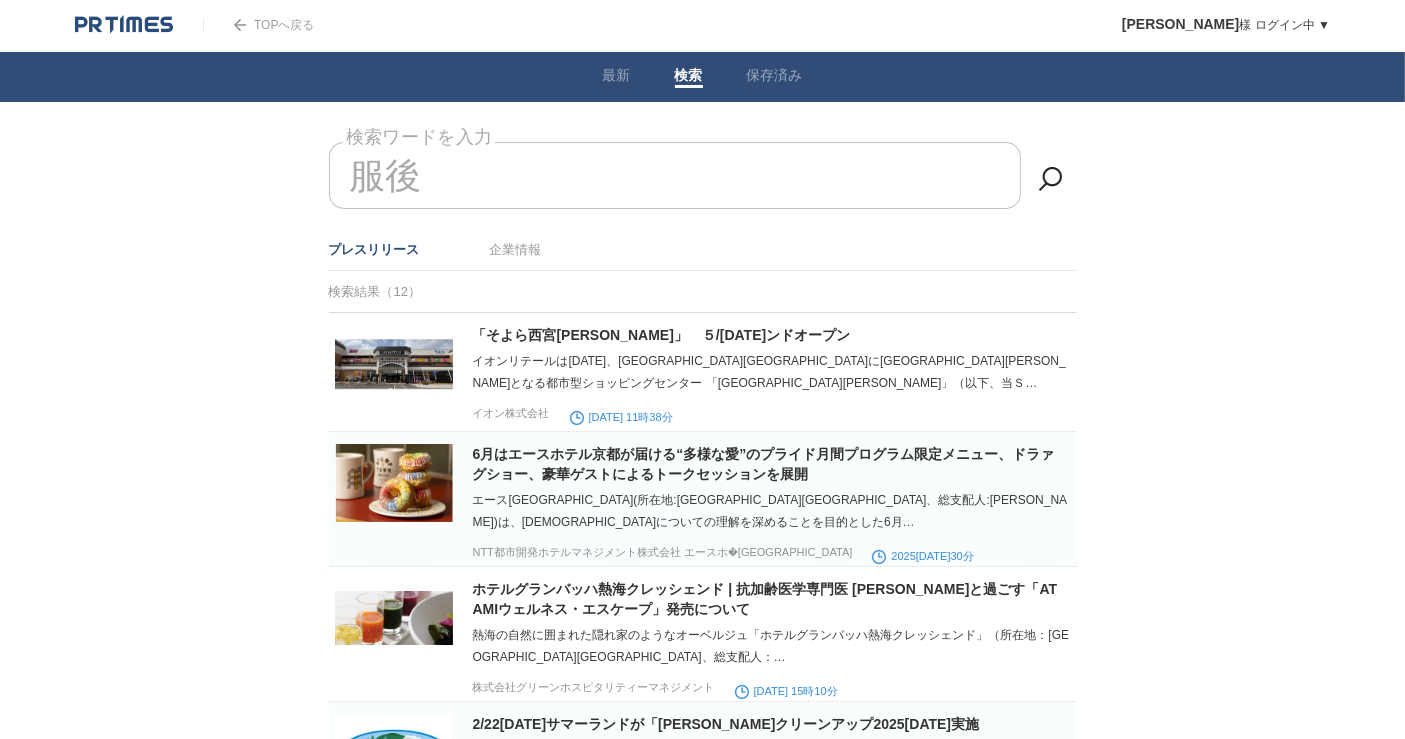 type on "服" 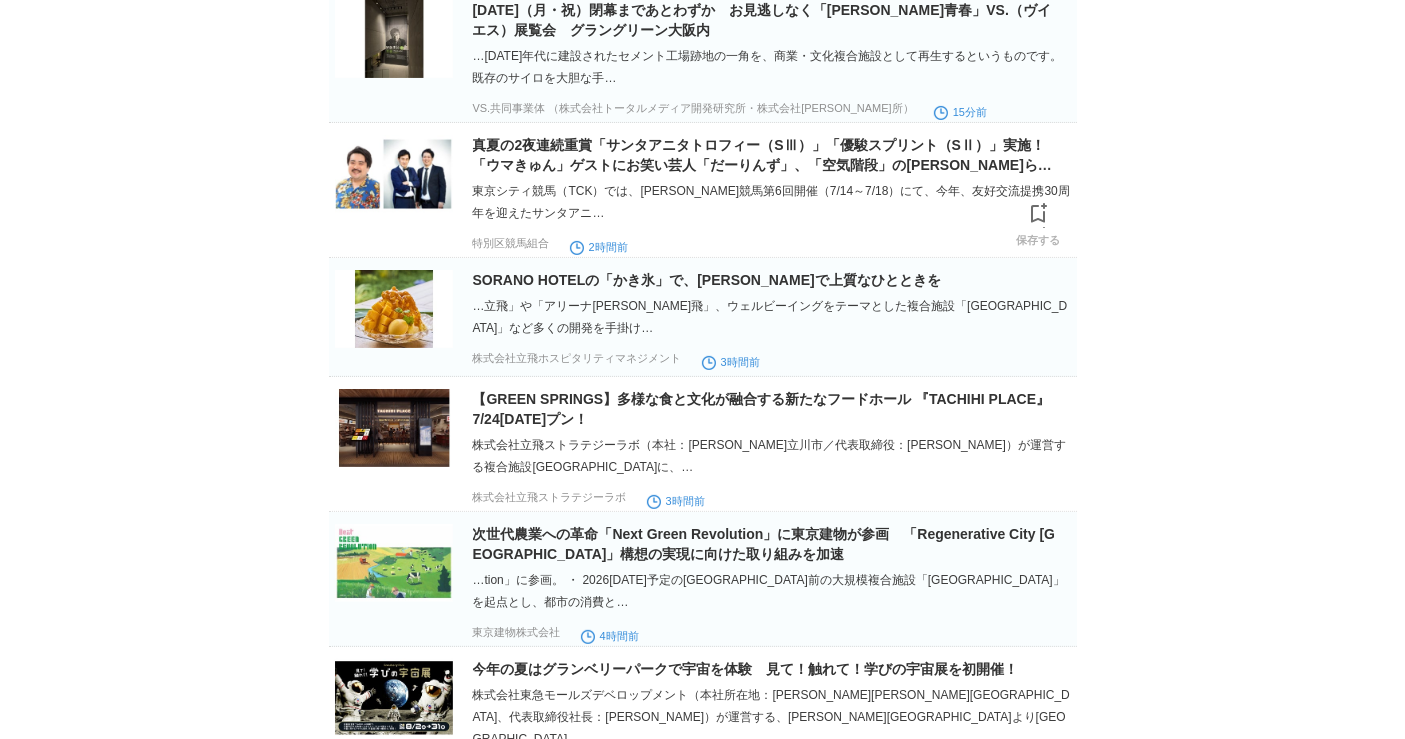 scroll, scrollTop: 666, scrollLeft: 0, axis: vertical 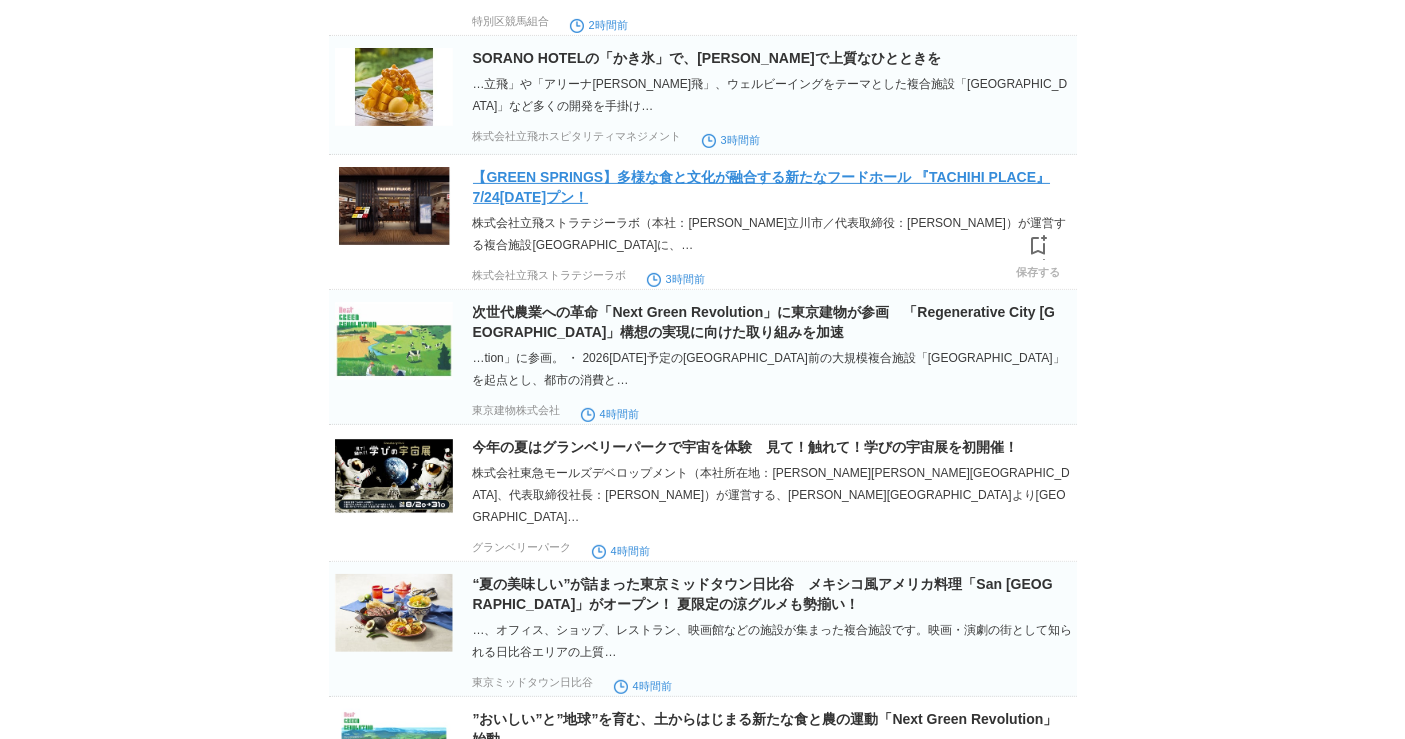 click on "【GREEN SPRINGS】多様な食と文化が融合する新たなフードホール 『TACHIHI PLACE』7/24[DATE]プン！" at bounding box center [762, 187] 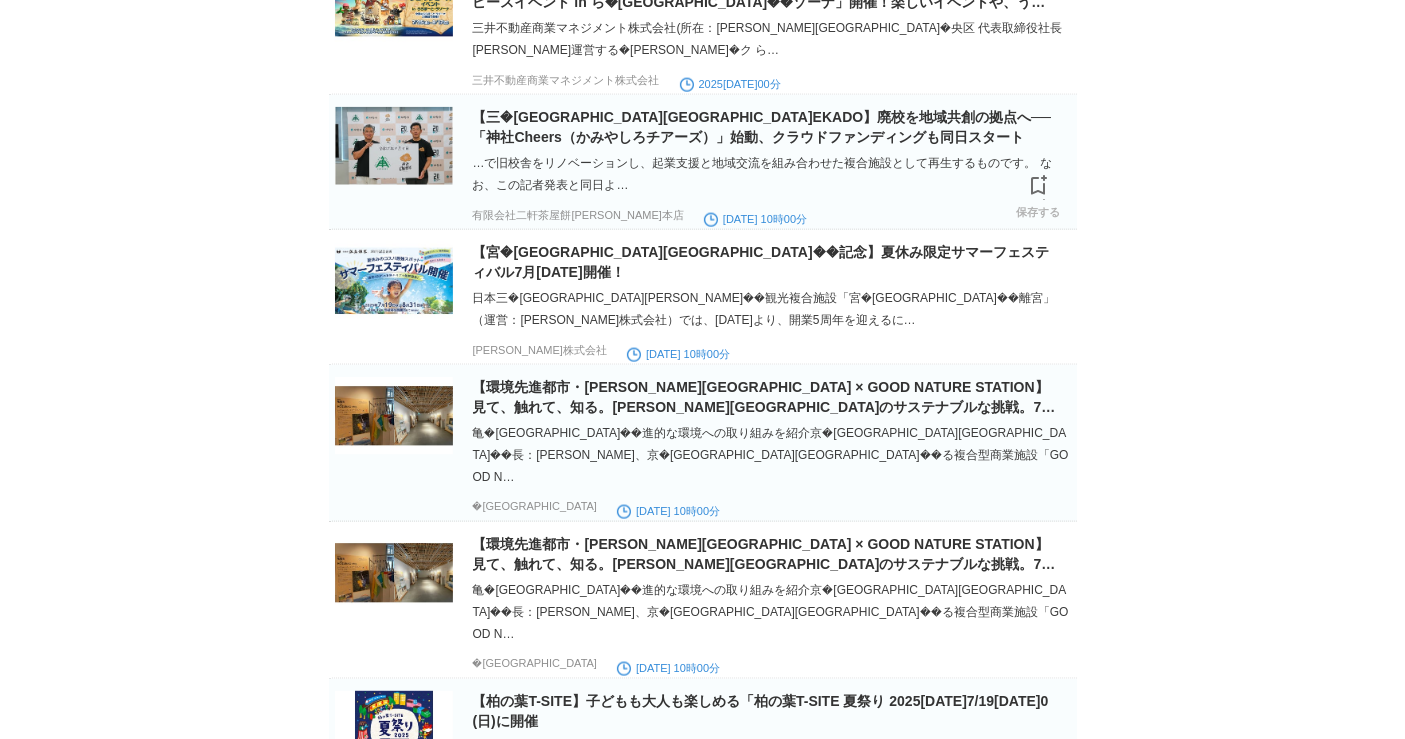 scroll, scrollTop: 2555, scrollLeft: 0, axis: vertical 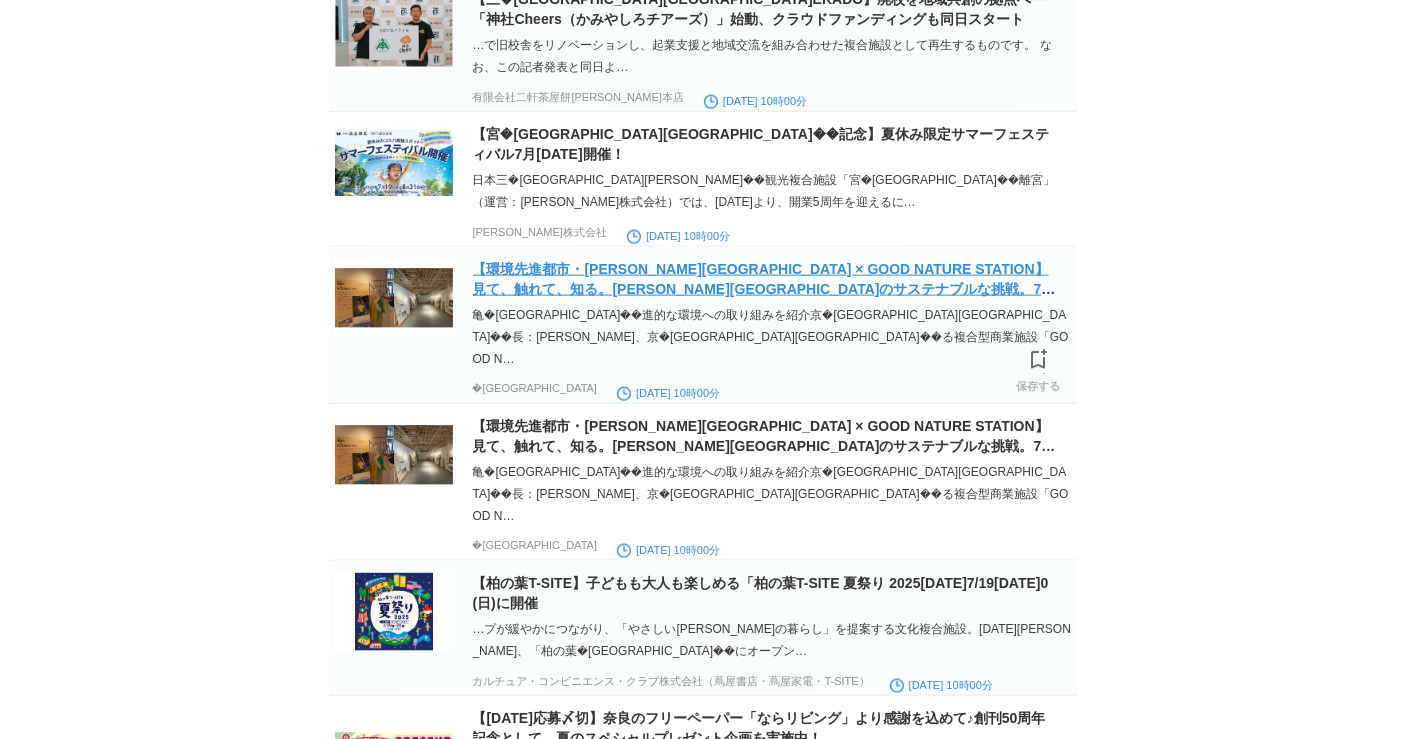 click on "【環境先進都市・[PERSON_NAME][GEOGRAPHIC_DATA] × GOOD NATURE STATION】見て、触れて、知る。[PERSON_NAME][GEOGRAPHIC_DATA]のサステナブルな挑戦。7月[DATE]期間限定ギャラリー開催中" at bounding box center [764, 289] 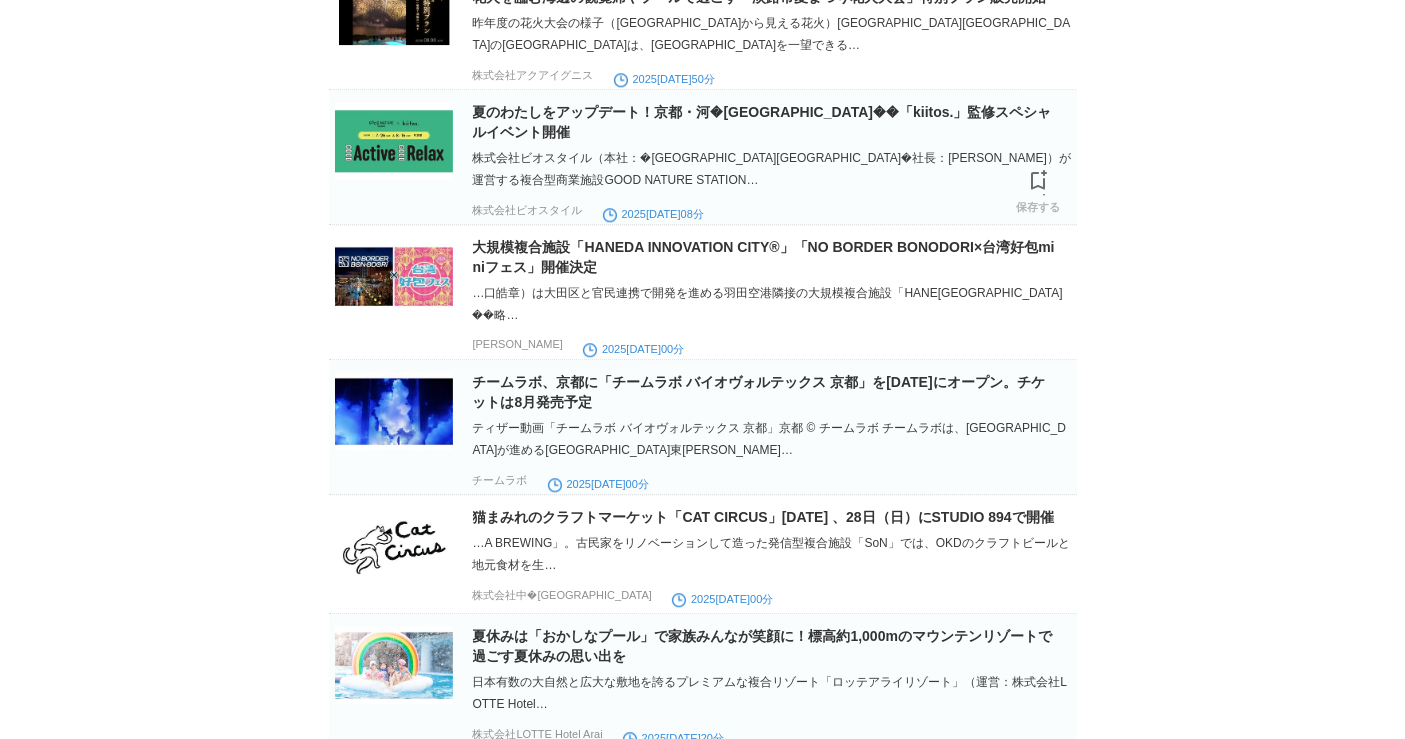scroll, scrollTop: 5376, scrollLeft: 0, axis: vertical 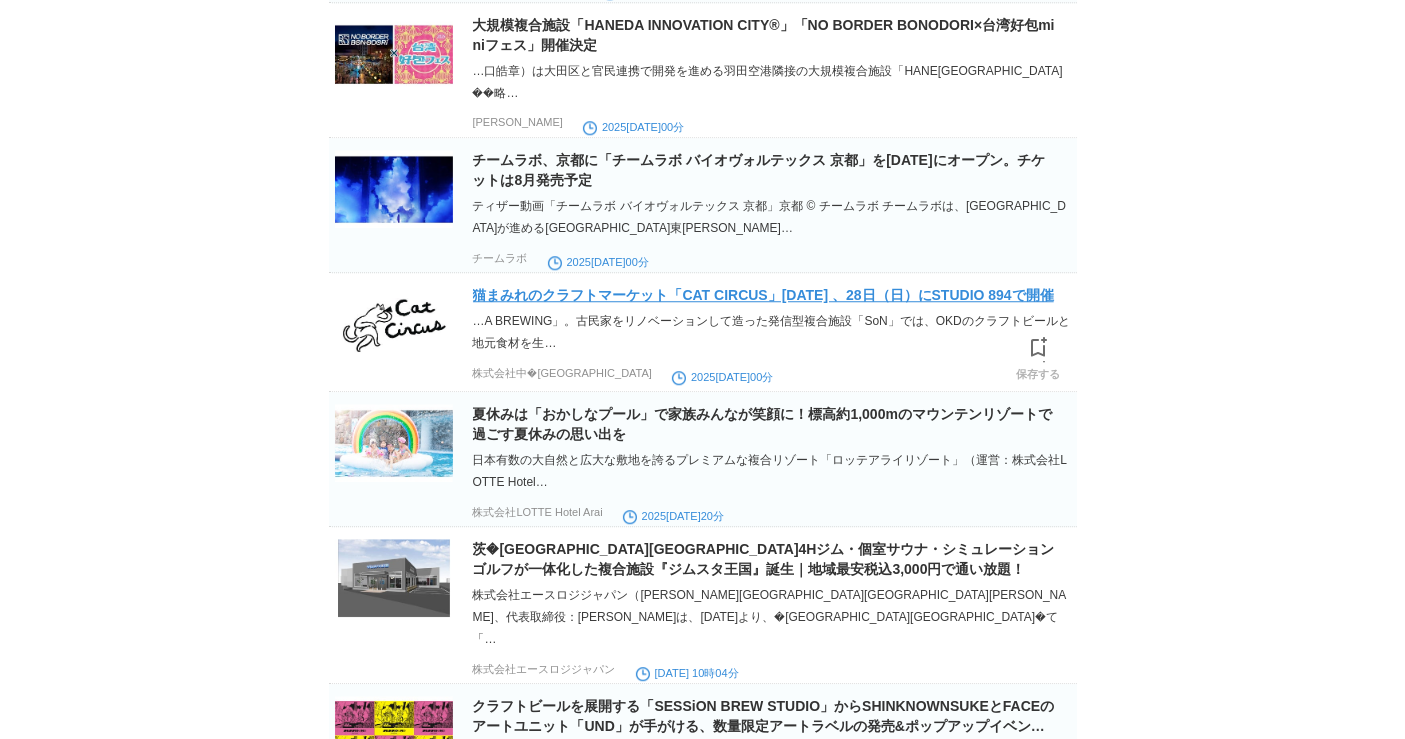 click on "猫まみれのクラフトマーケット「CAT CIRCUS」[DATE] 、28日（日）にSTUDIO 894で開催" at bounding box center (763, 295) 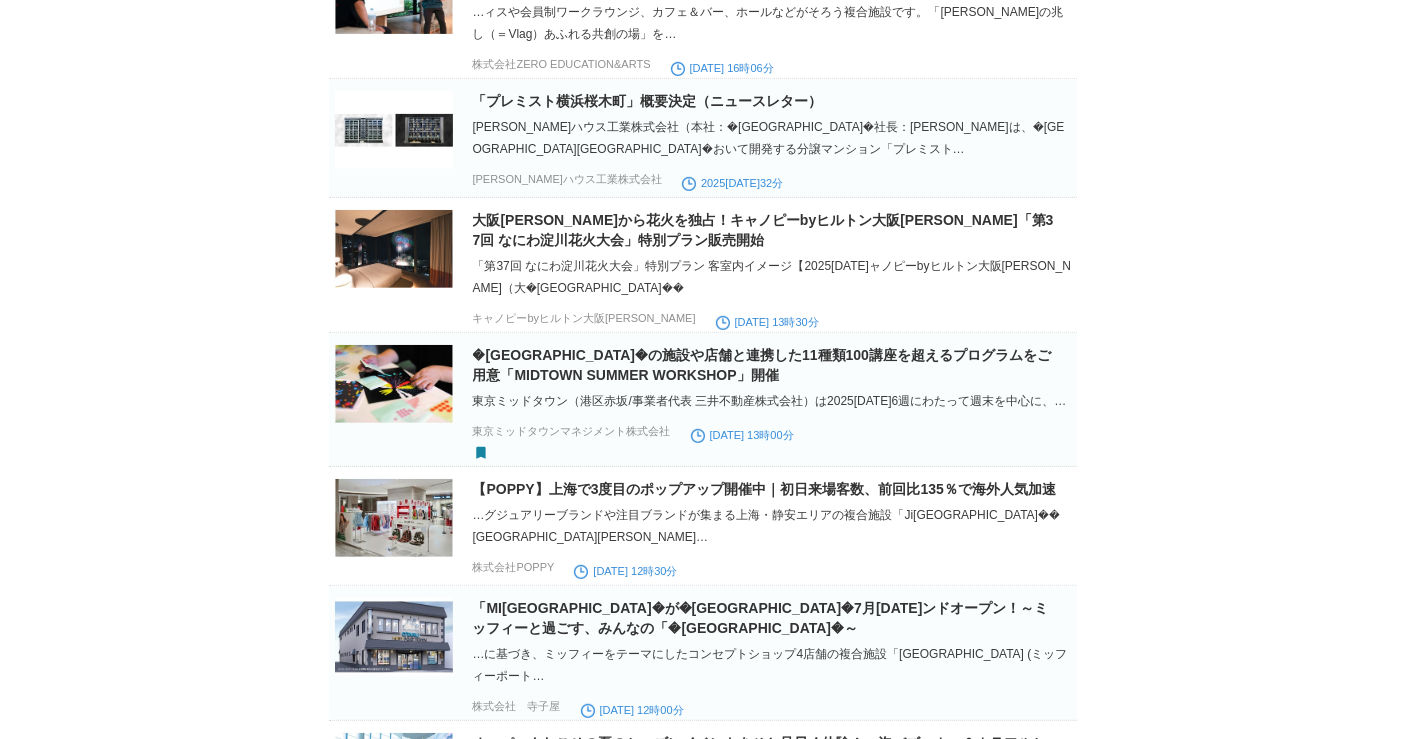 scroll, scrollTop: 8376, scrollLeft: 0, axis: vertical 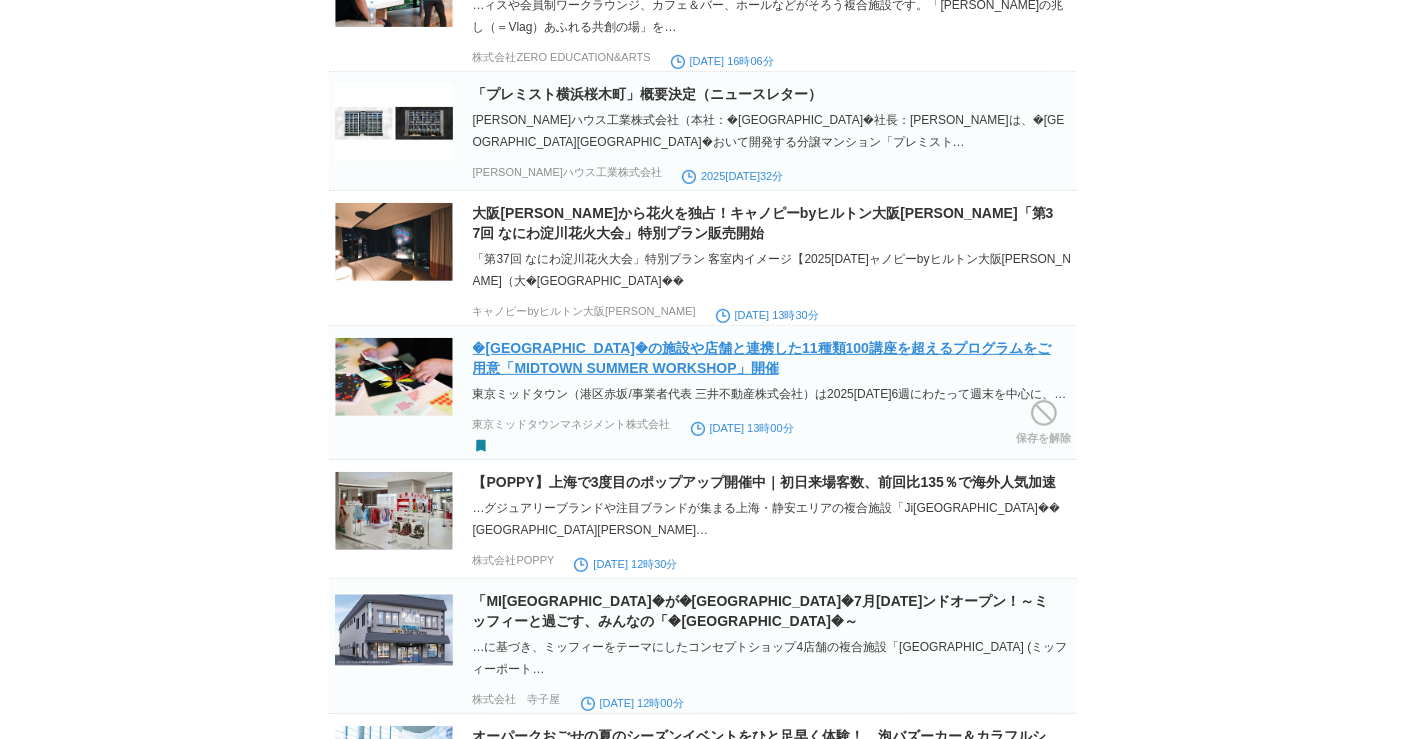 click on "�[GEOGRAPHIC_DATA]�の施設や店舗と連携した11種類100講座を超えるプログラムをご用意「MIDTOWN SUMMER WORKSHOP」開催" at bounding box center (762, 358) 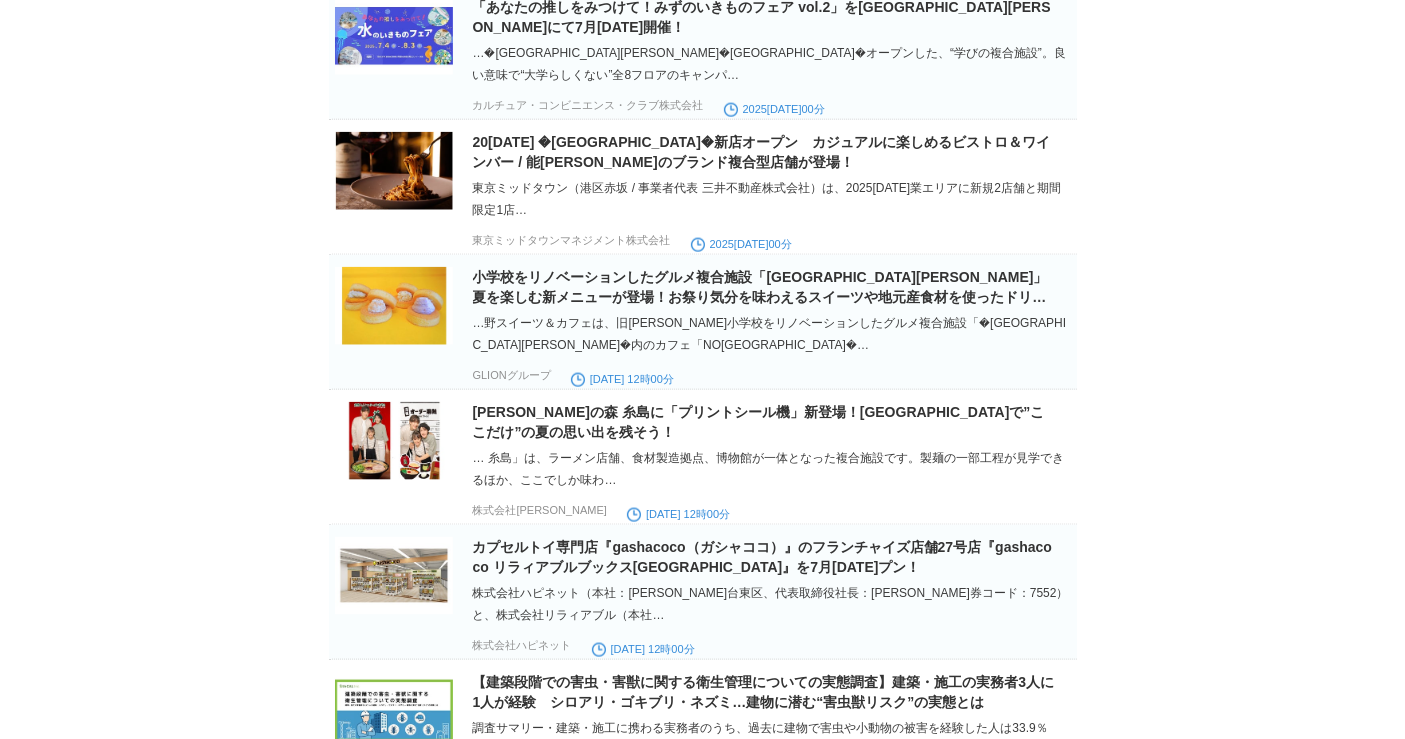 scroll, scrollTop: 10154, scrollLeft: 0, axis: vertical 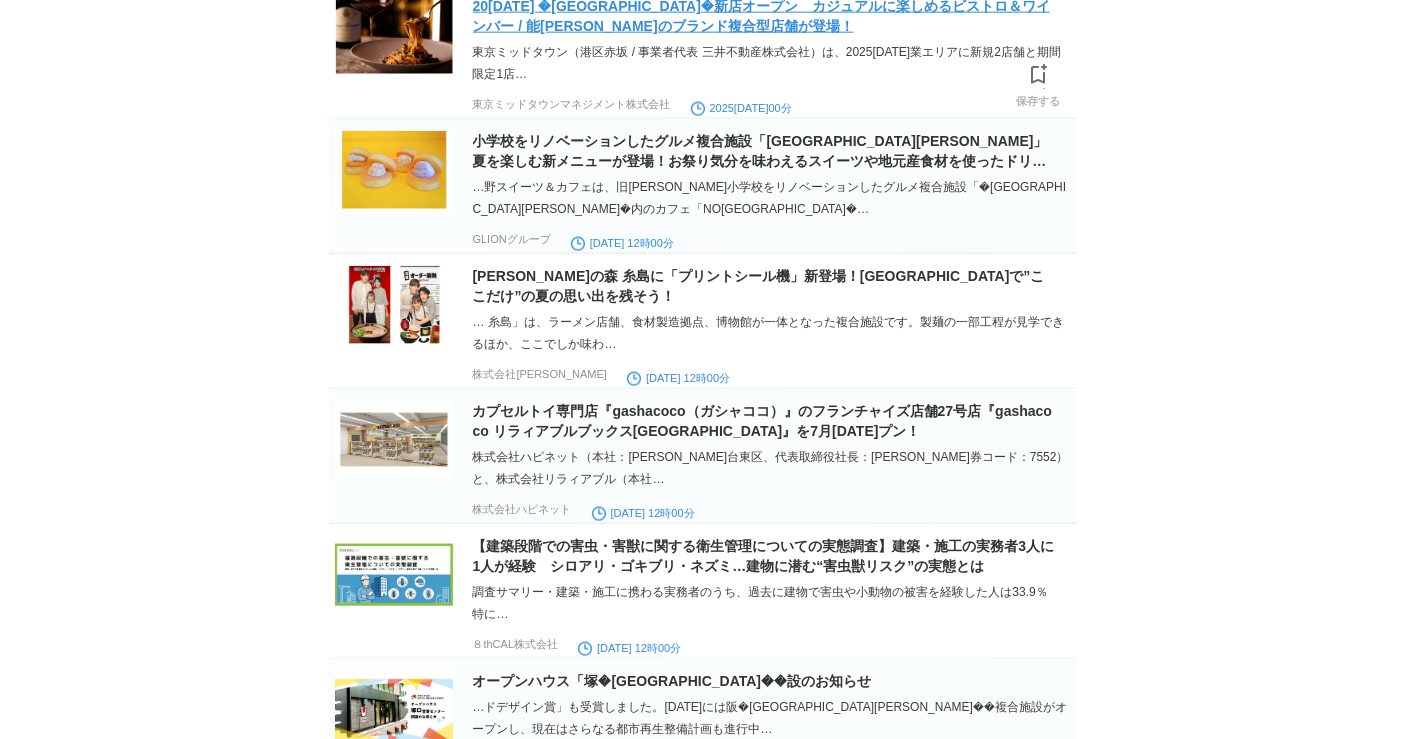 click on "20[DATE] �[GEOGRAPHIC_DATA]�新店オープン　カジュアルに楽しめるビストロ＆ワインバー / 能[PERSON_NAME]のブランド複合型店舗が登場！" at bounding box center [761, 16] 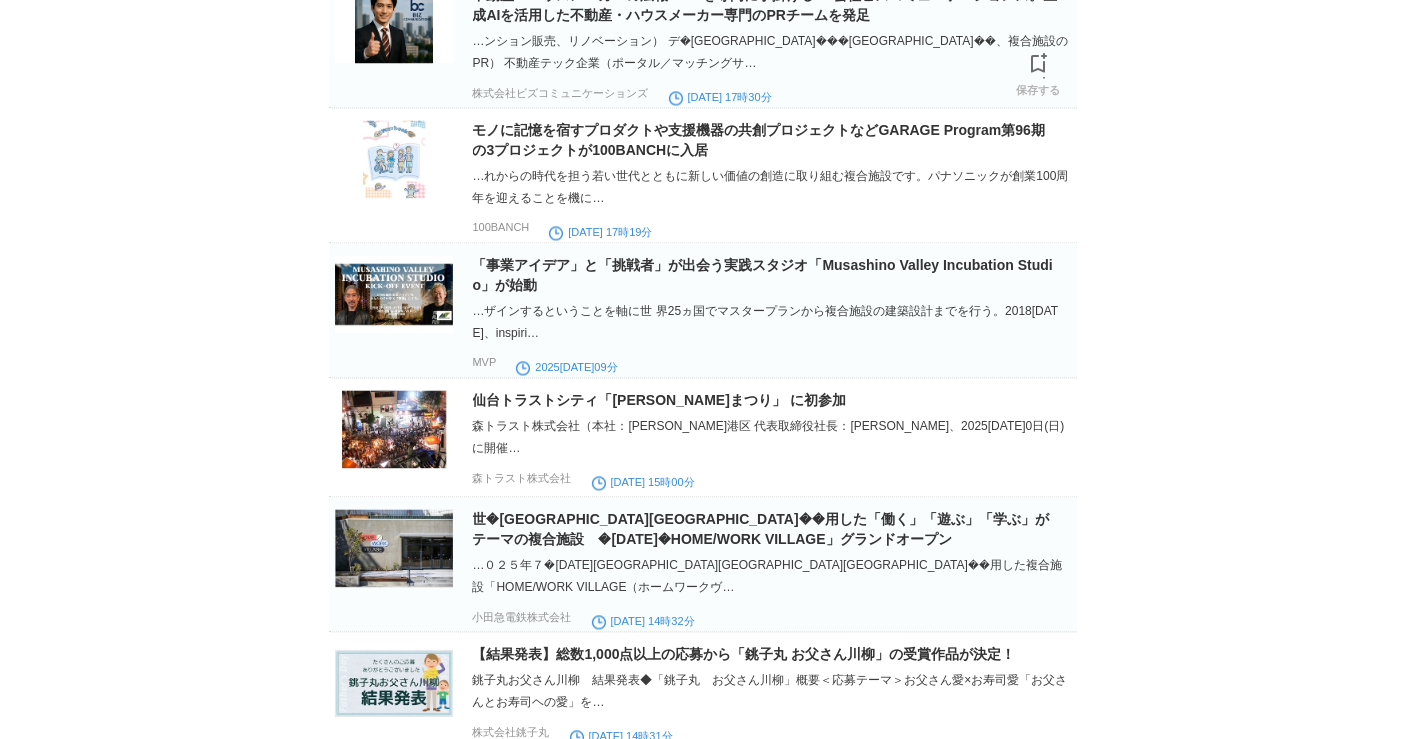 scroll, scrollTop: 11808, scrollLeft: 0, axis: vertical 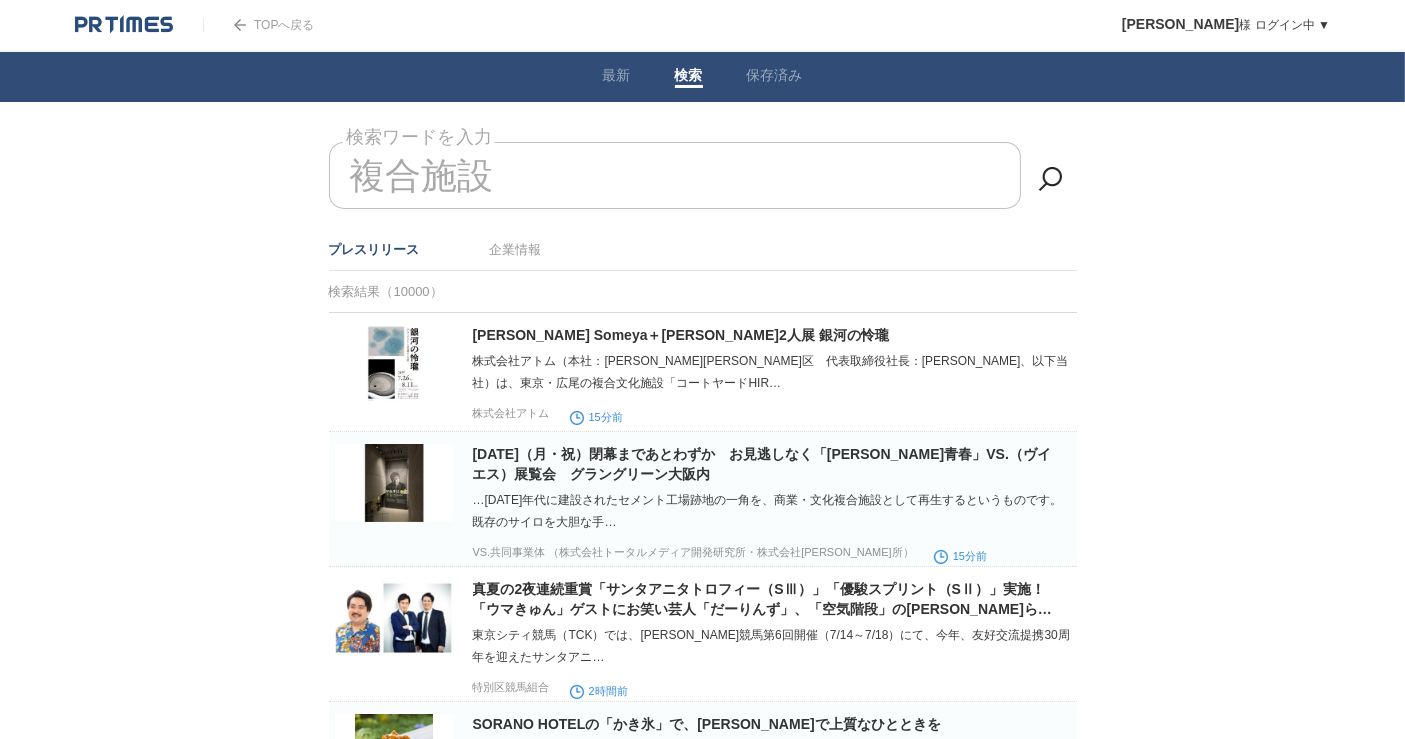 drag, startPoint x: 851, startPoint y: 395, endPoint x: 851, endPoint y: -57, distance: 452 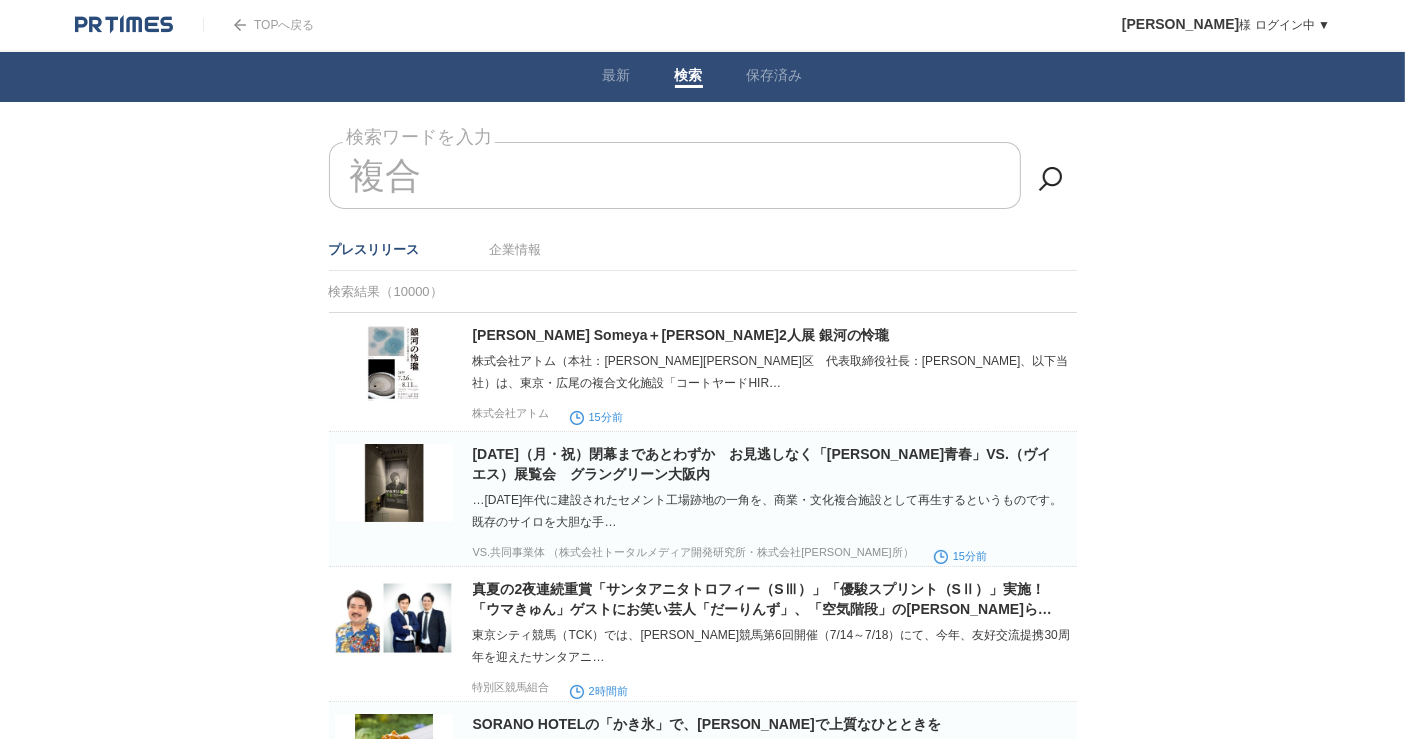 type on "複" 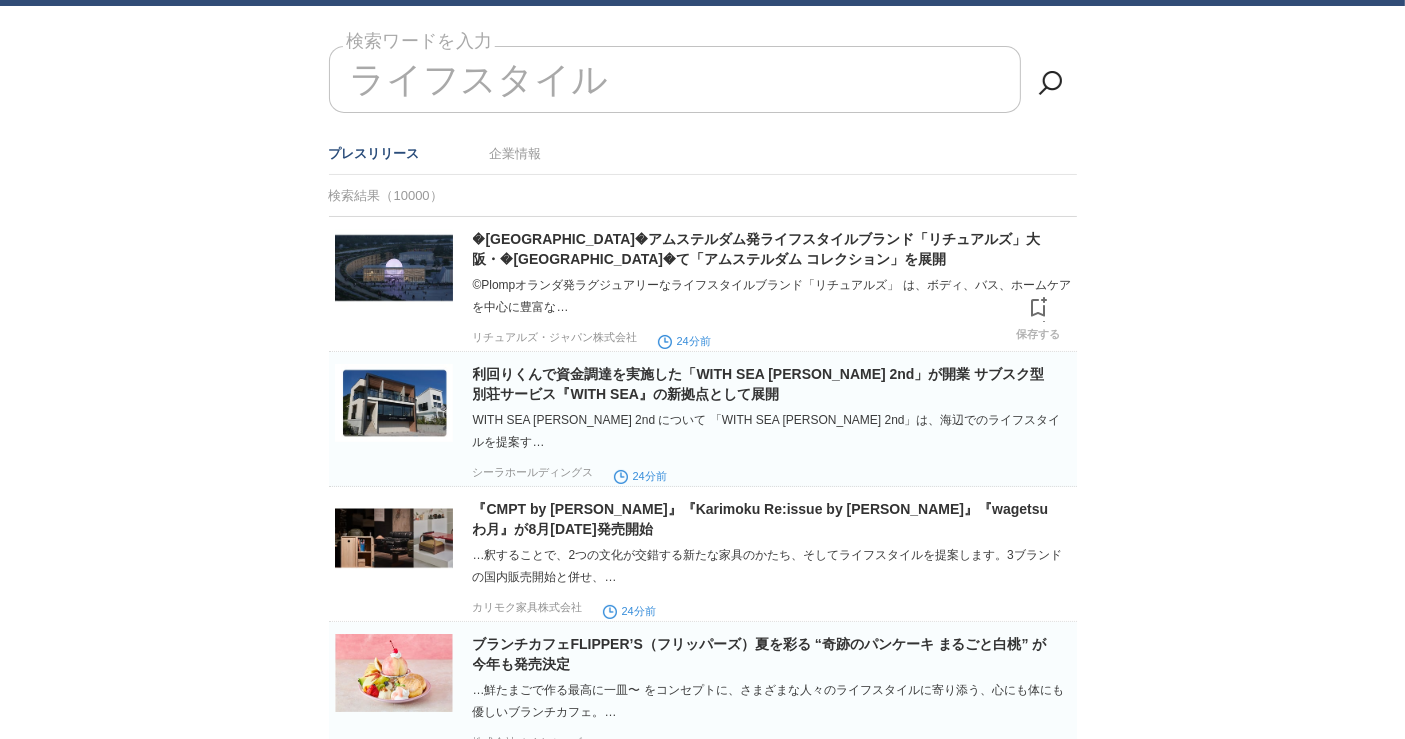 scroll, scrollTop: 333, scrollLeft: 0, axis: vertical 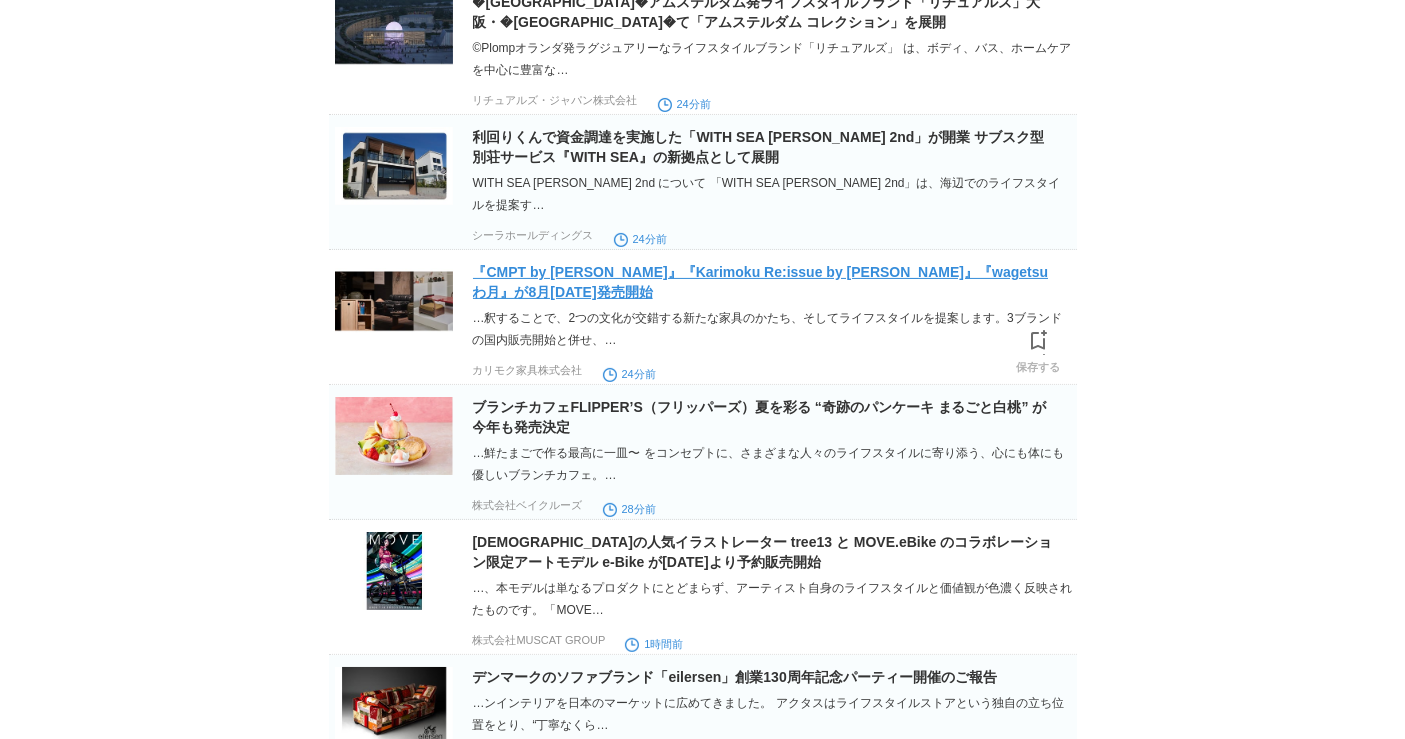 click on "『CMPT by [PERSON_NAME]』『Karimoku Re:issue by [PERSON_NAME]』『wagetsu わ月』が8月[DATE]発売開始" at bounding box center [761, 282] 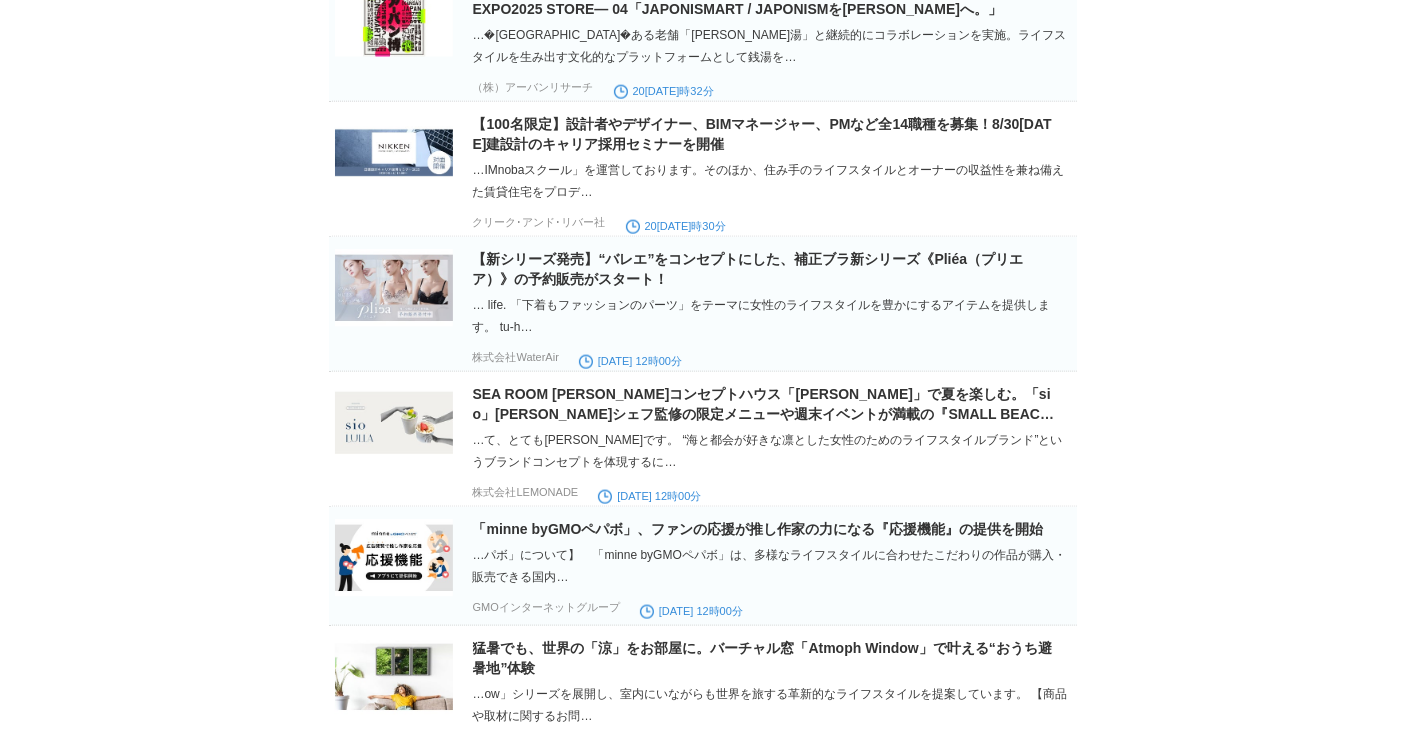 scroll, scrollTop: 10110, scrollLeft: 0, axis: vertical 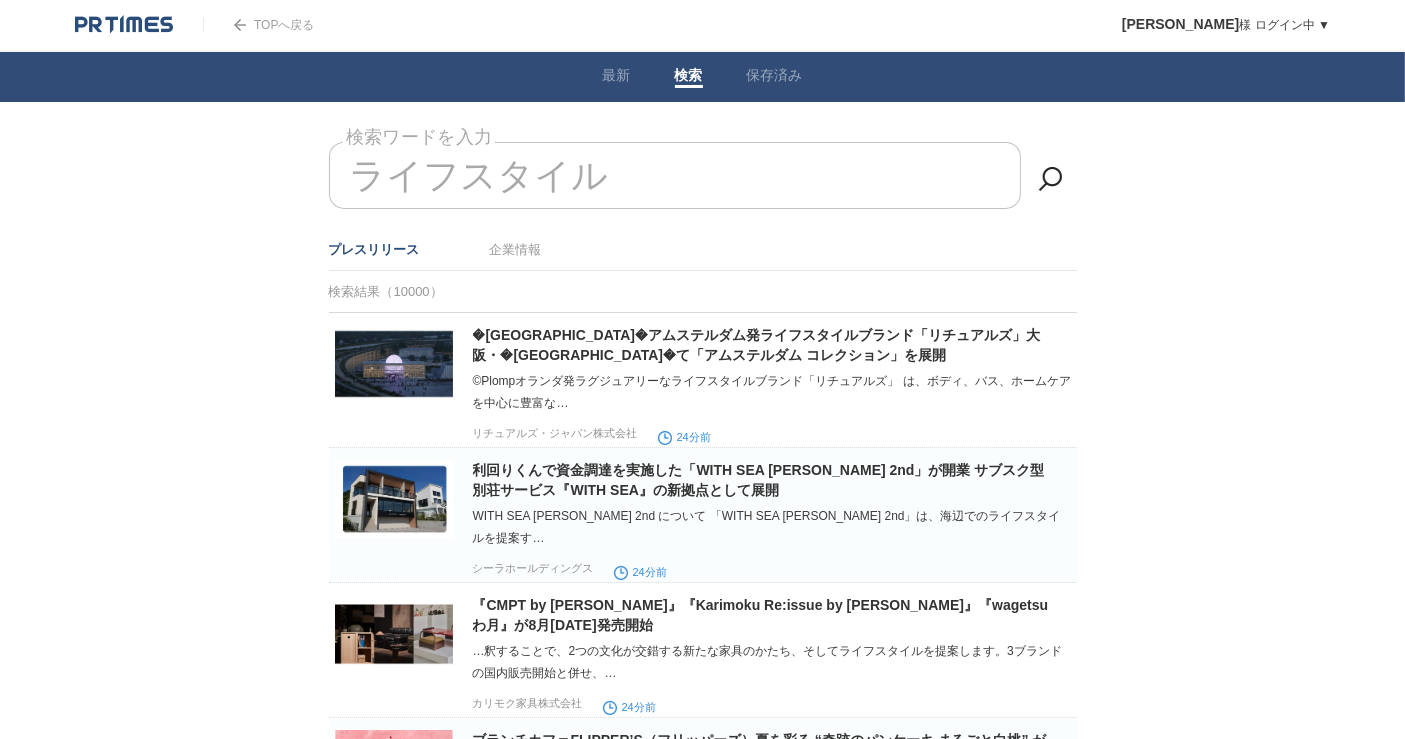 drag, startPoint x: 850, startPoint y: 445, endPoint x: 925, endPoint y: -97, distance: 547.1645 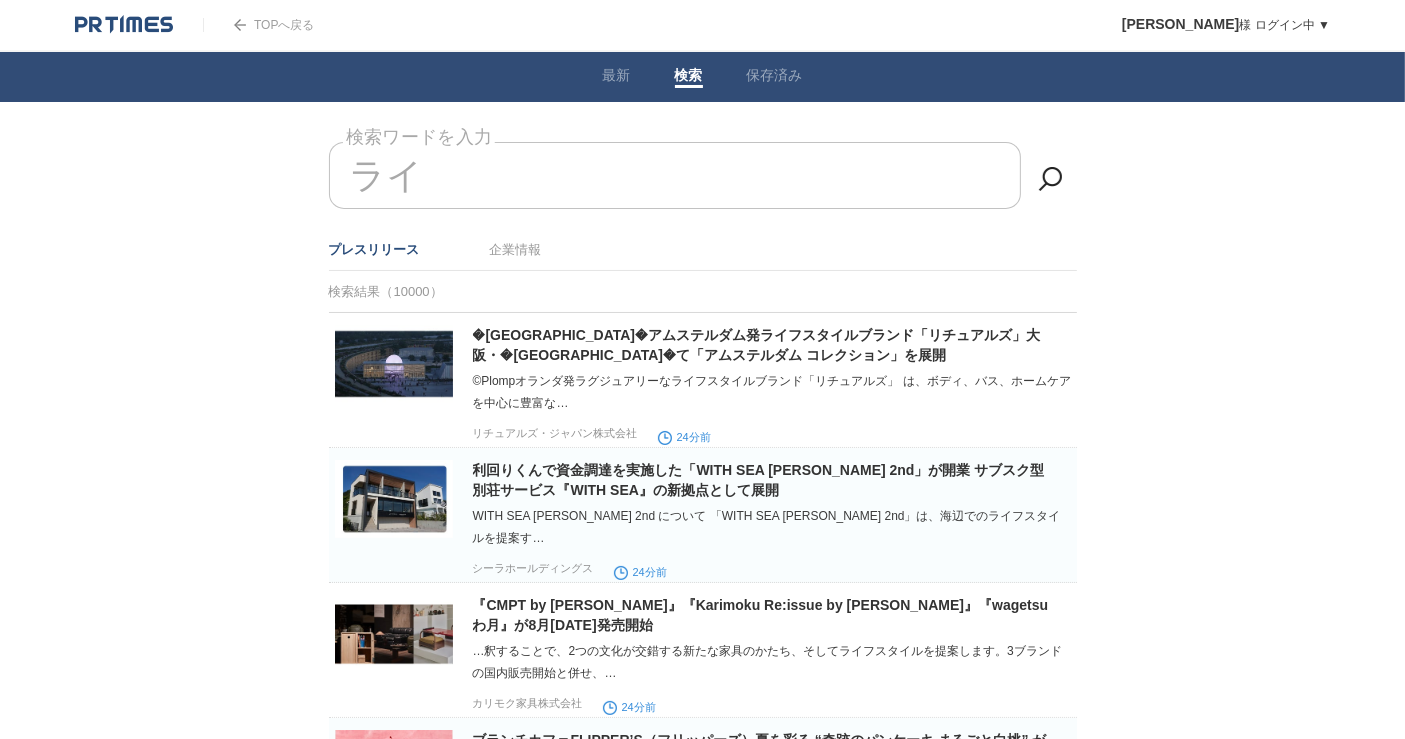 type on "ラ" 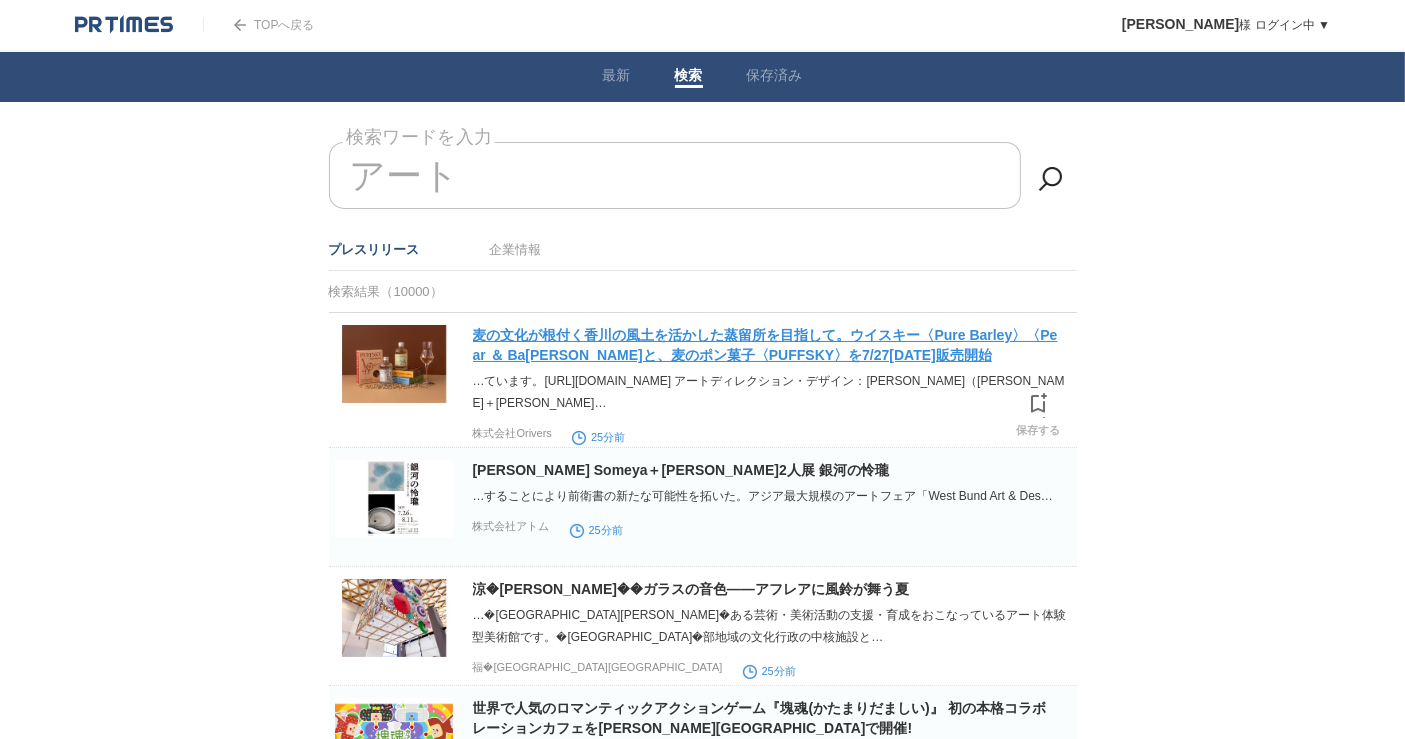 click on "麦の文化が根付く香川の風土を活かした蒸留所を目指して。ウイスキー〈Pure Barley〉〈Pear ＆ Ba[PERSON_NAME]と、麦のポン菓子〈PUFFSKY〉を7/27[DATE]販売開始" at bounding box center [765, 345] 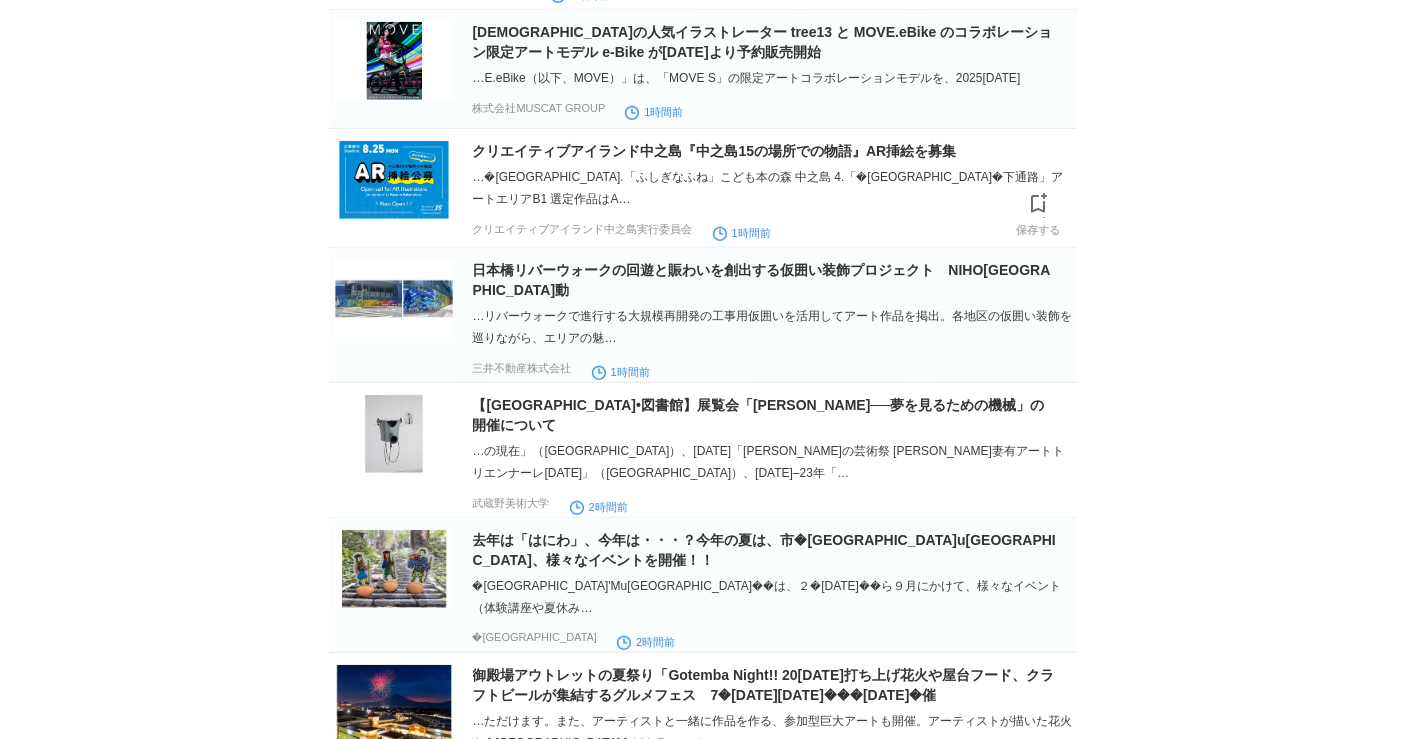 scroll, scrollTop: 1444, scrollLeft: 0, axis: vertical 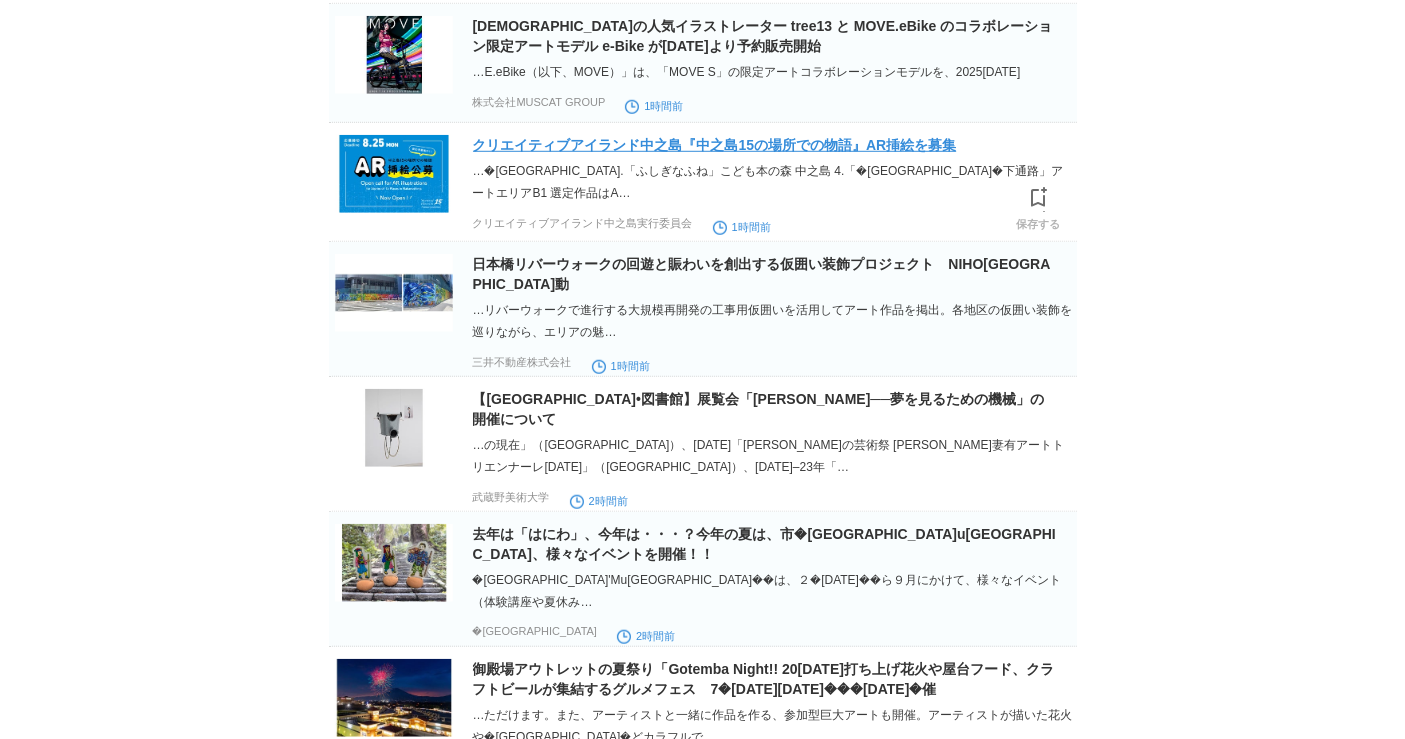 click on "クリエイティブアイランド中之島『中之島15の場所での物語』AR挿絵を募集" at bounding box center (715, 145) 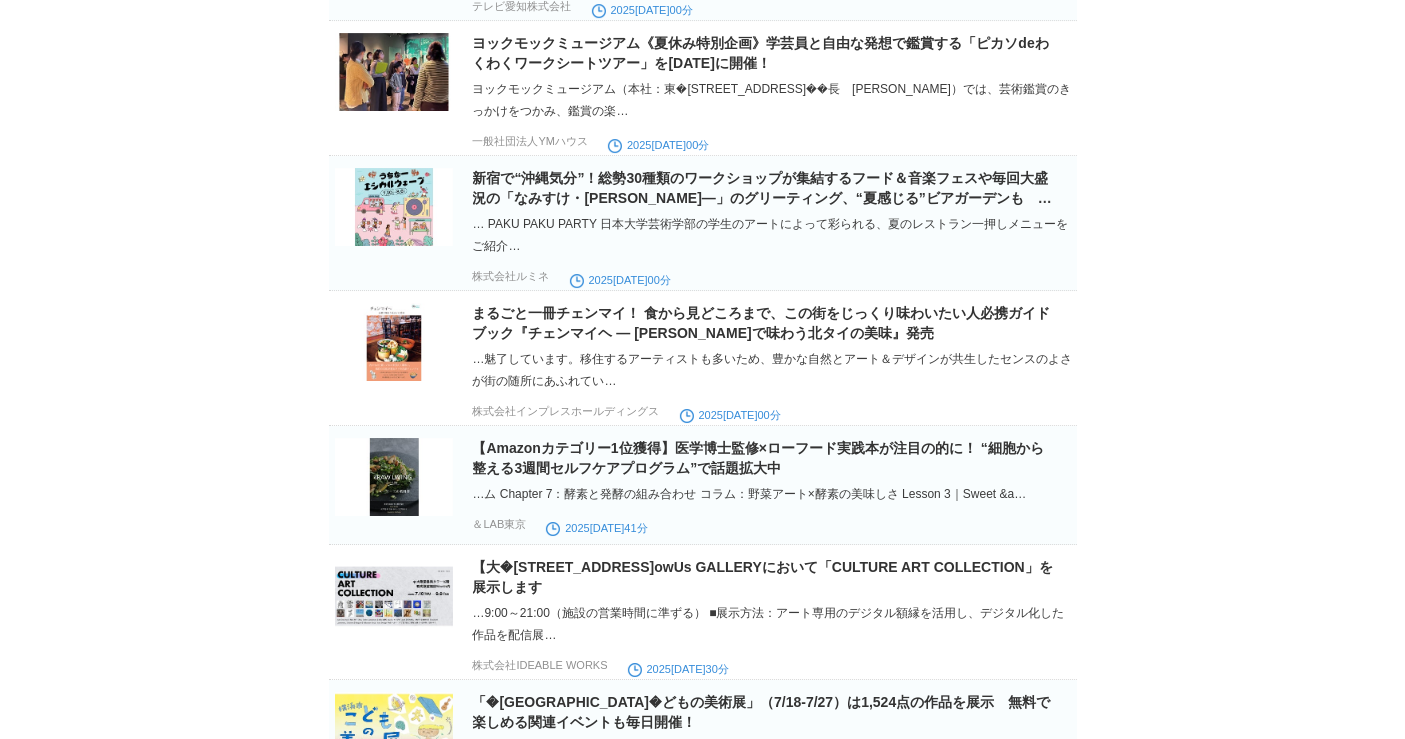 scroll, scrollTop: 14631, scrollLeft: 0, axis: vertical 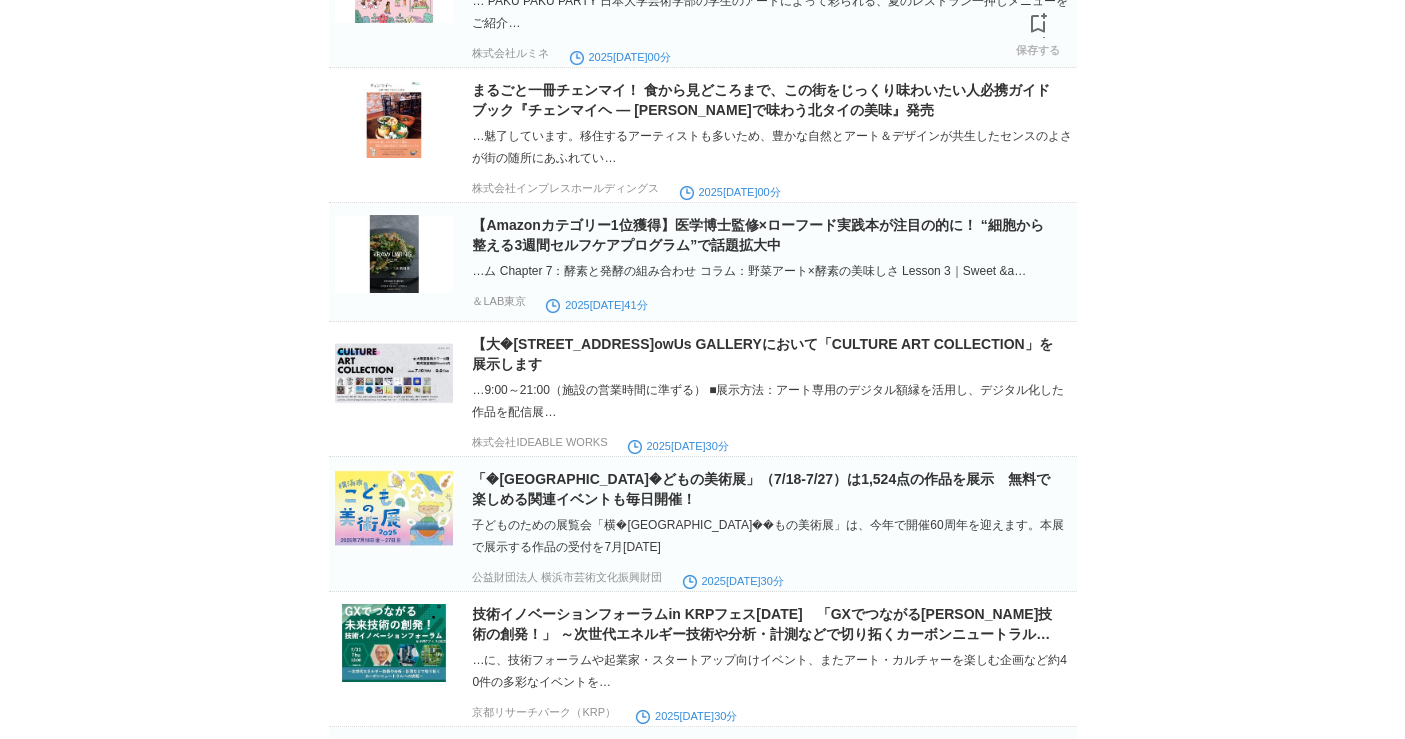 click on "新宿で“沖縄気分”！総勢30種類のワークショップが集結するフード＆音楽フェスや毎回大盛況の「なみすけ・[PERSON_NAME]―」のグリーティング、“夏感じる”ビアガーデンも　ルミネ 2025[DATE]みイベントを各種開催" at bounding box center [762, -25] 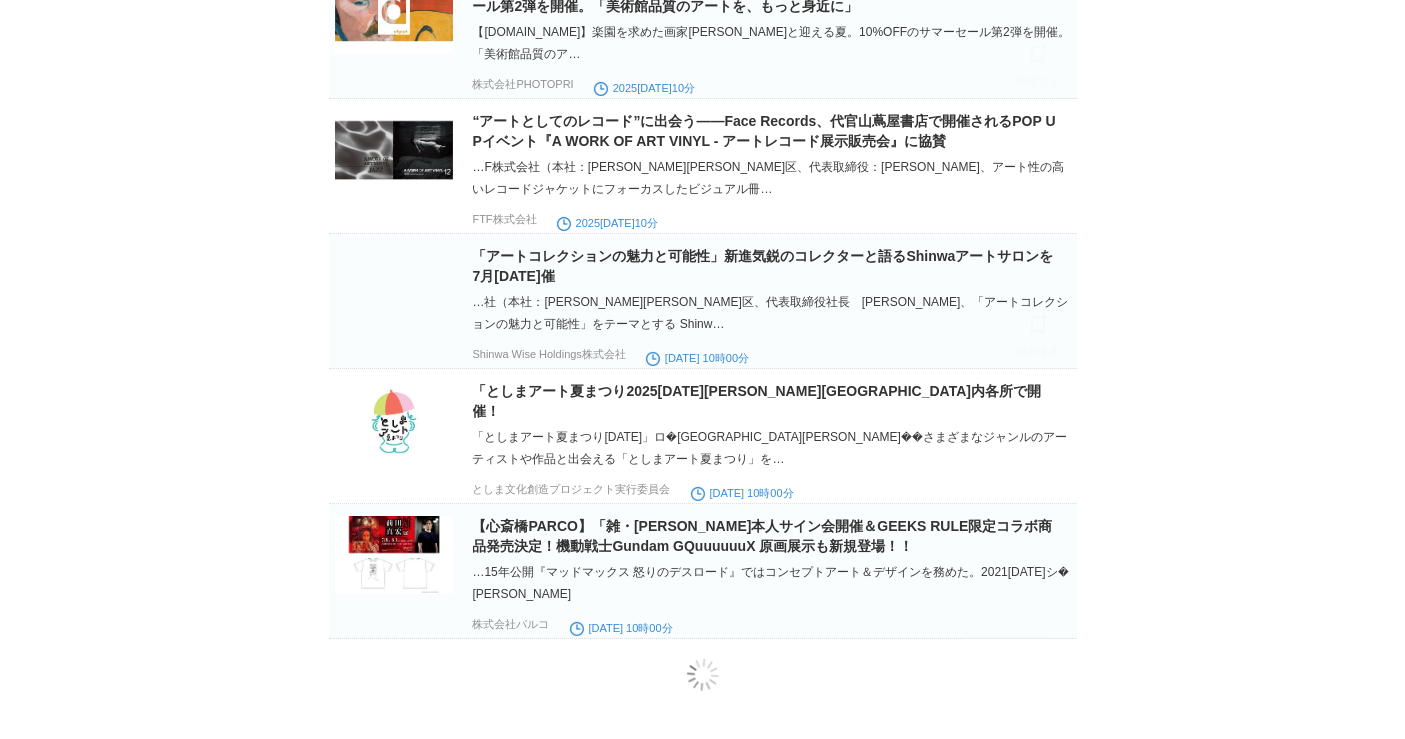 scroll, scrollTop: 15631, scrollLeft: 0, axis: vertical 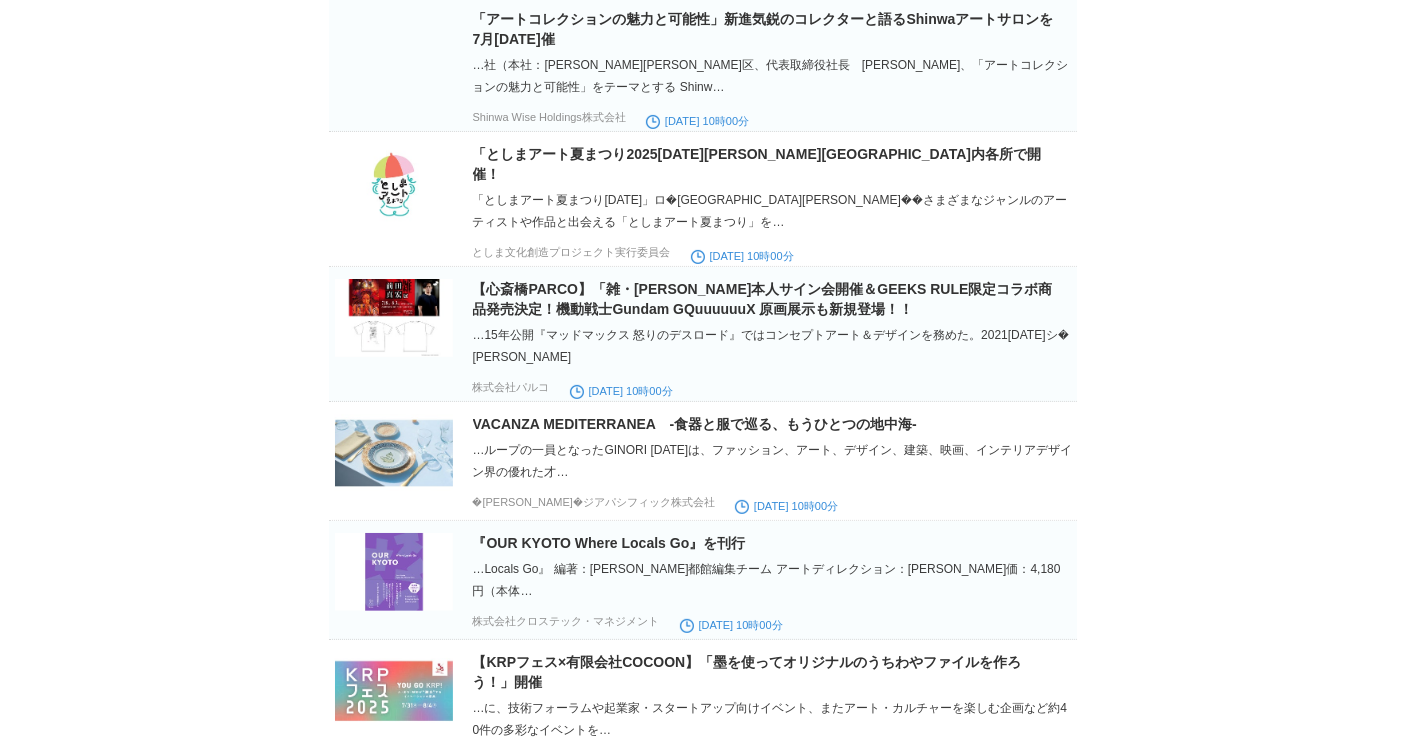 click on "“アートとしてのレコード”に出会う——Face Records、代官山蔦屋書店で開催されるPOP UPイベント『A WORK OF ART VINYL - アートレコード展示販売会』に協賛" at bounding box center [764, -106] 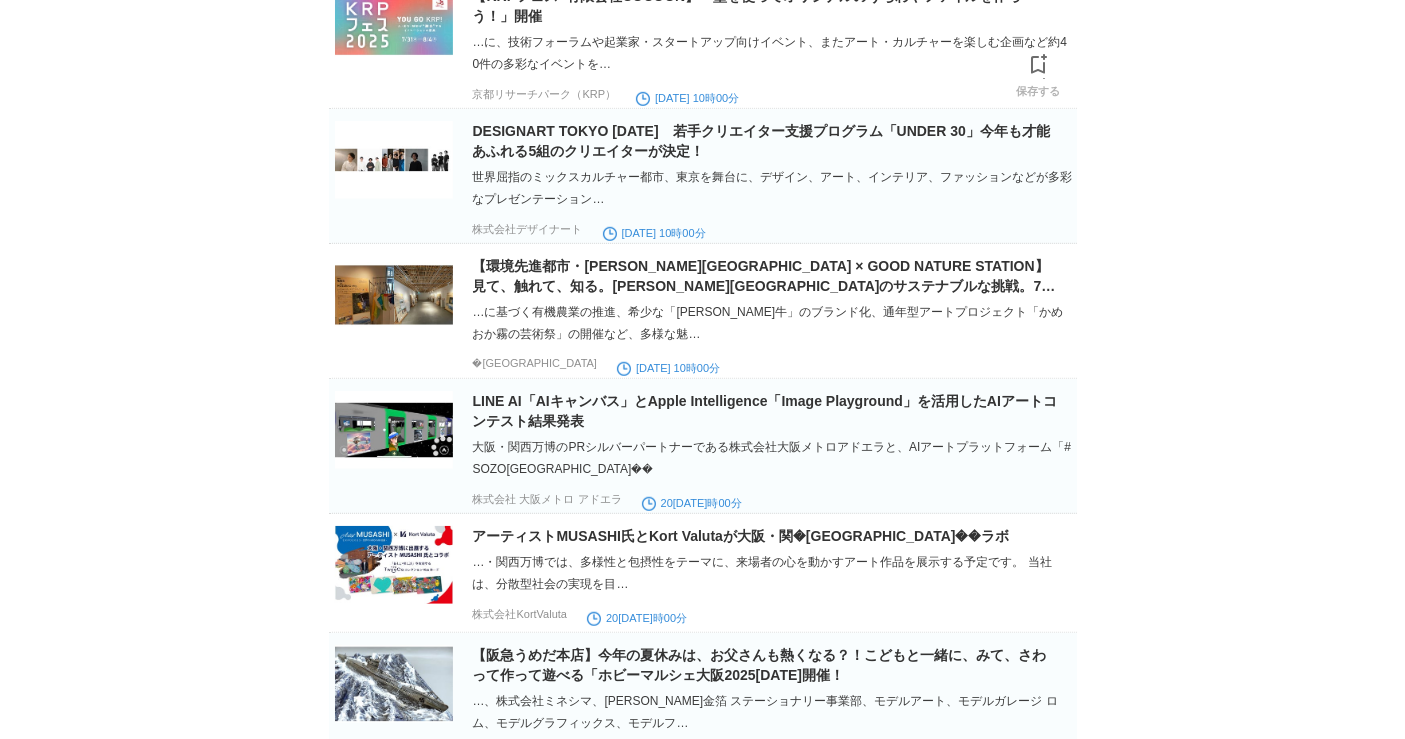 scroll, scrollTop: 16631, scrollLeft: 0, axis: vertical 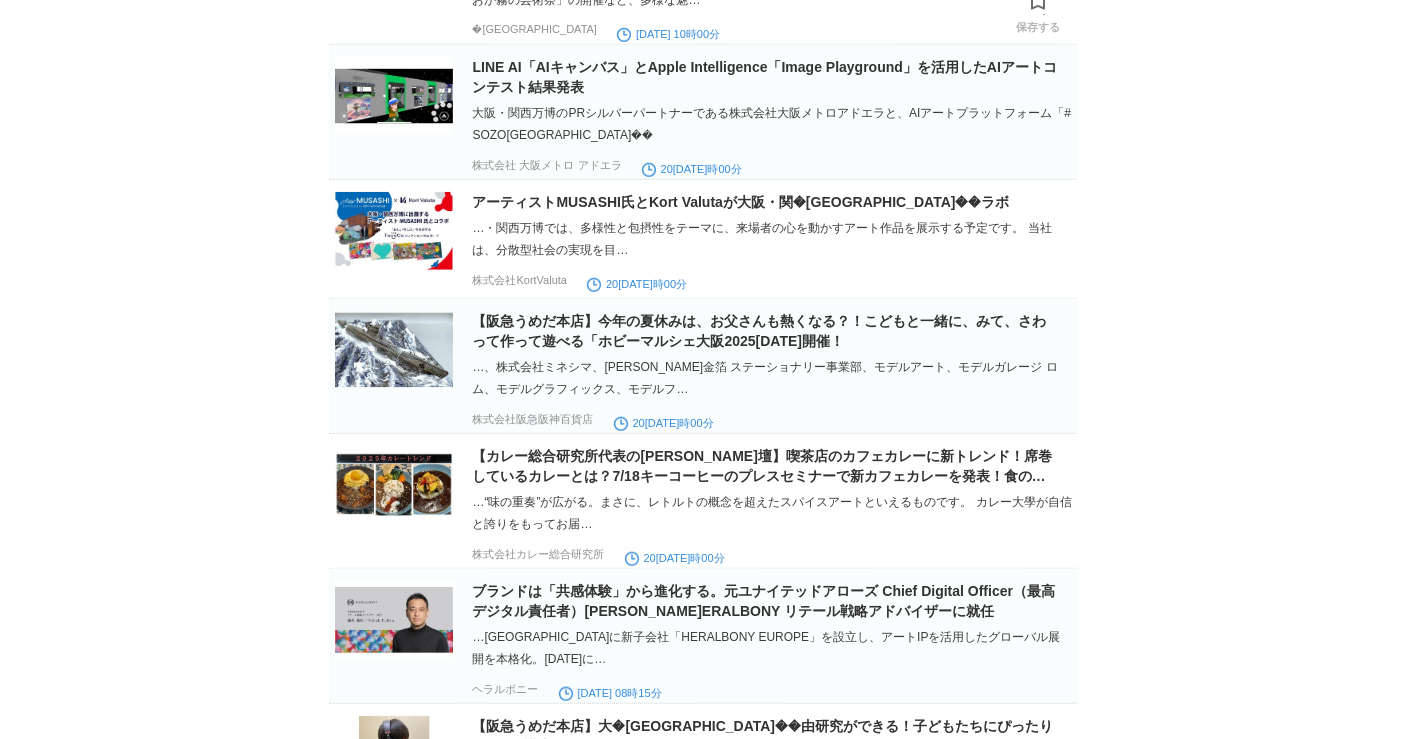 click on "【環境先進都市・[PERSON_NAME][GEOGRAPHIC_DATA] × GOOD NATURE STATION】見て、触れて、知る。[PERSON_NAME][GEOGRAPHIC_DATA]のサステナブルな挑戦。7月[DATE]期間限定ギャラリー開催中" at bounding box center [764, -48] 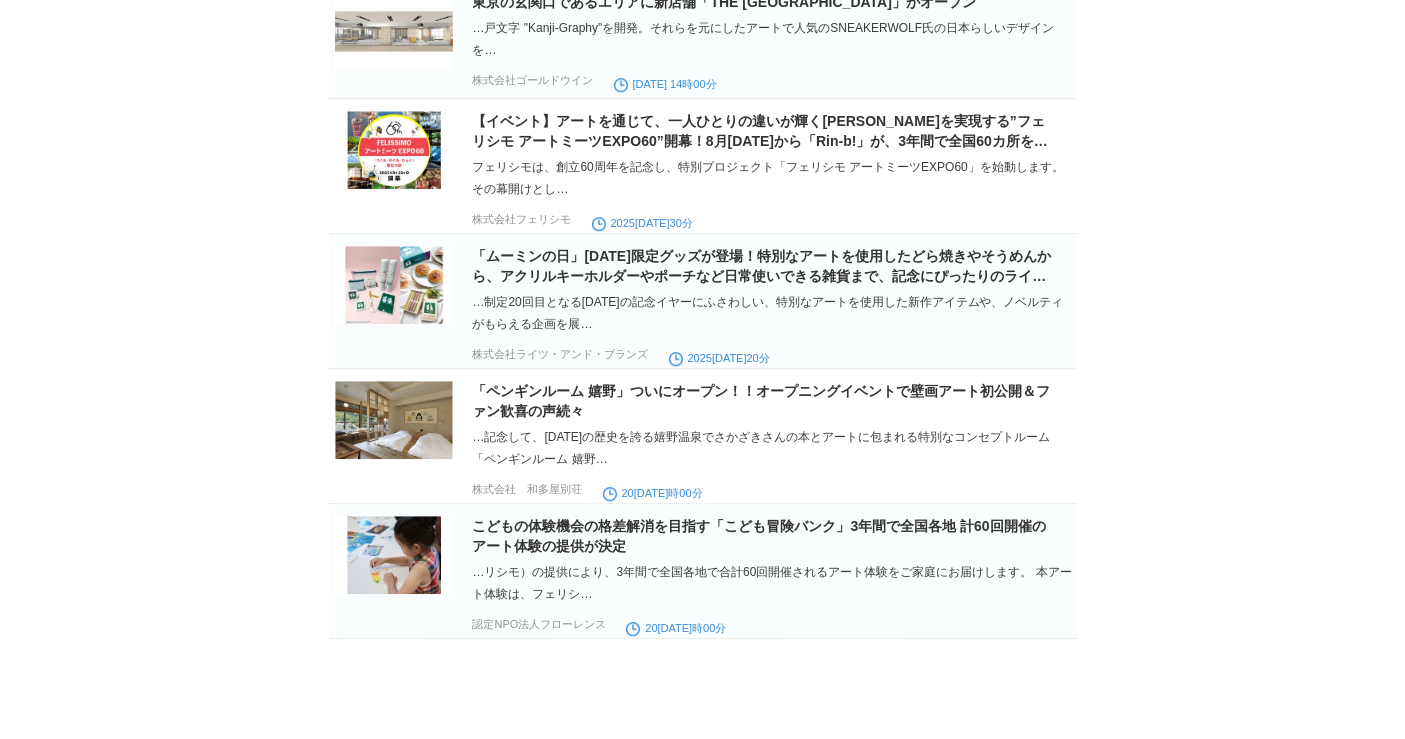 scroll, scrollTop: 20964, scrollLeft: 0, axis: vertical 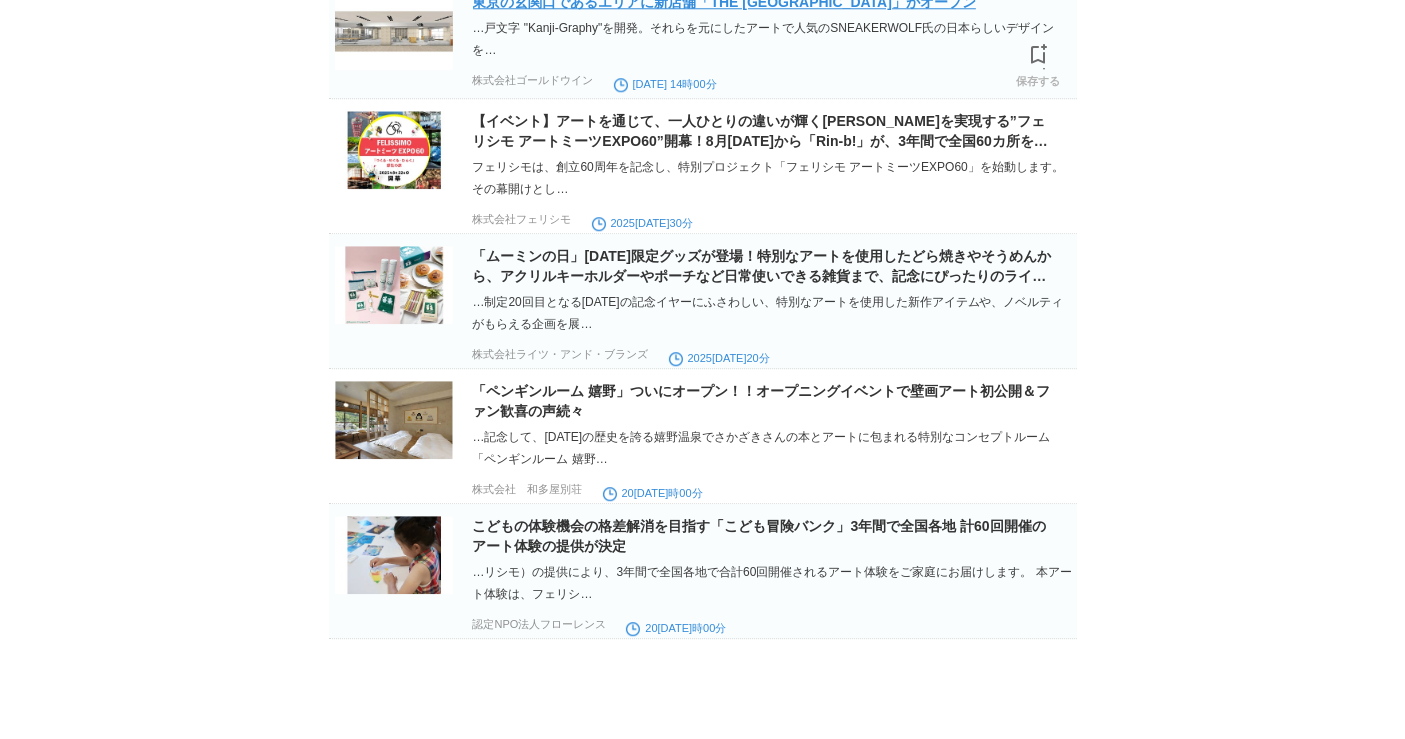 click on "東京の玄関口であるエリアに新店舗「THE [GEOGRAPHIC_DATA]」がオープン" at bounding box center (724, 2) 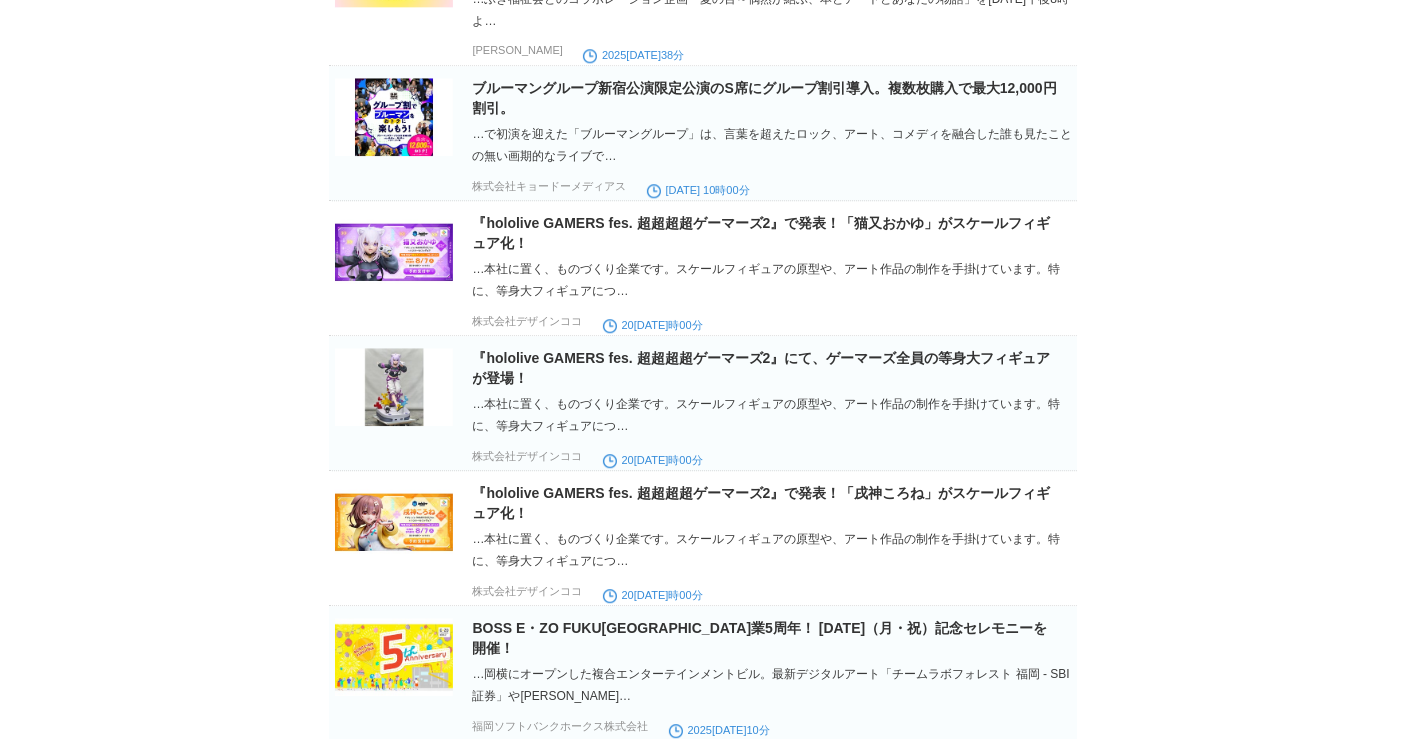 scroll, scrollTop: 35689, scrollLeft: 0, axis: vertical 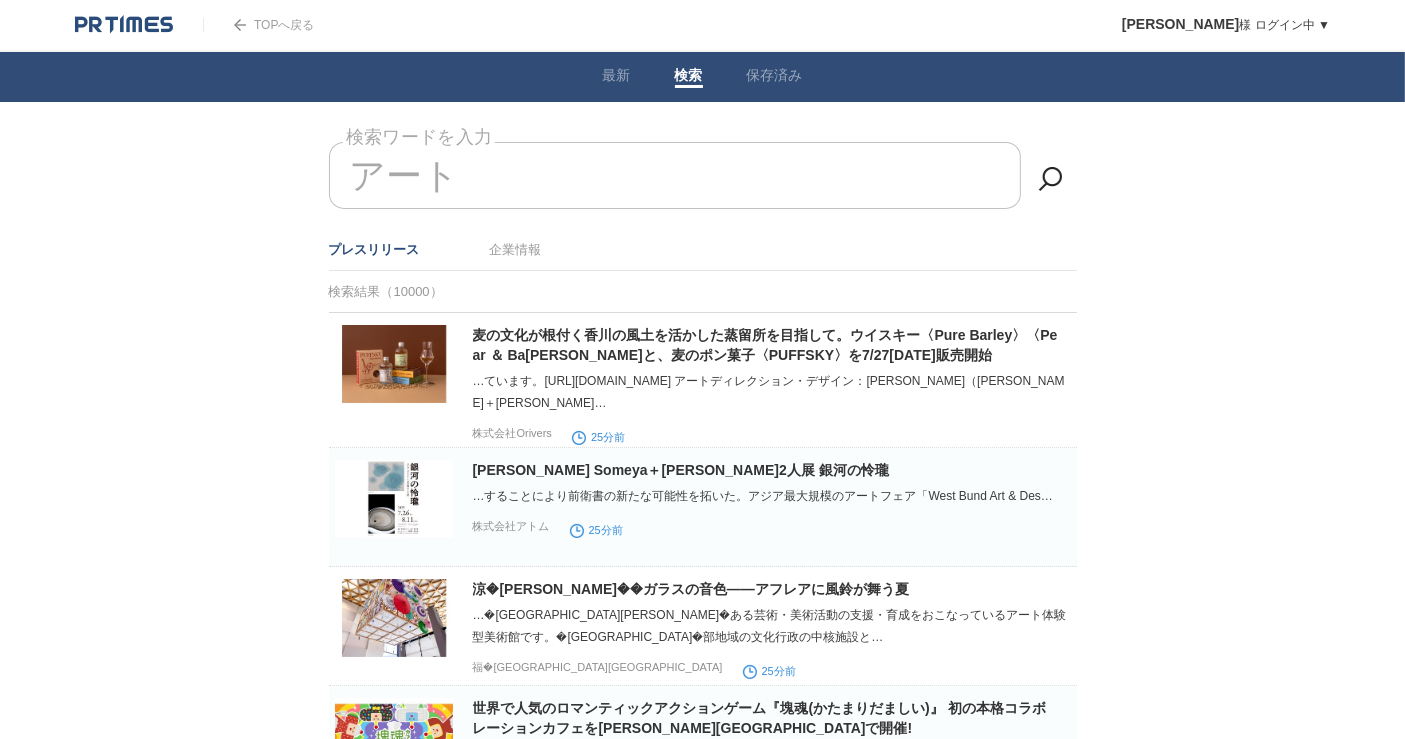 click on "アート" at bounding box center (675, 175) 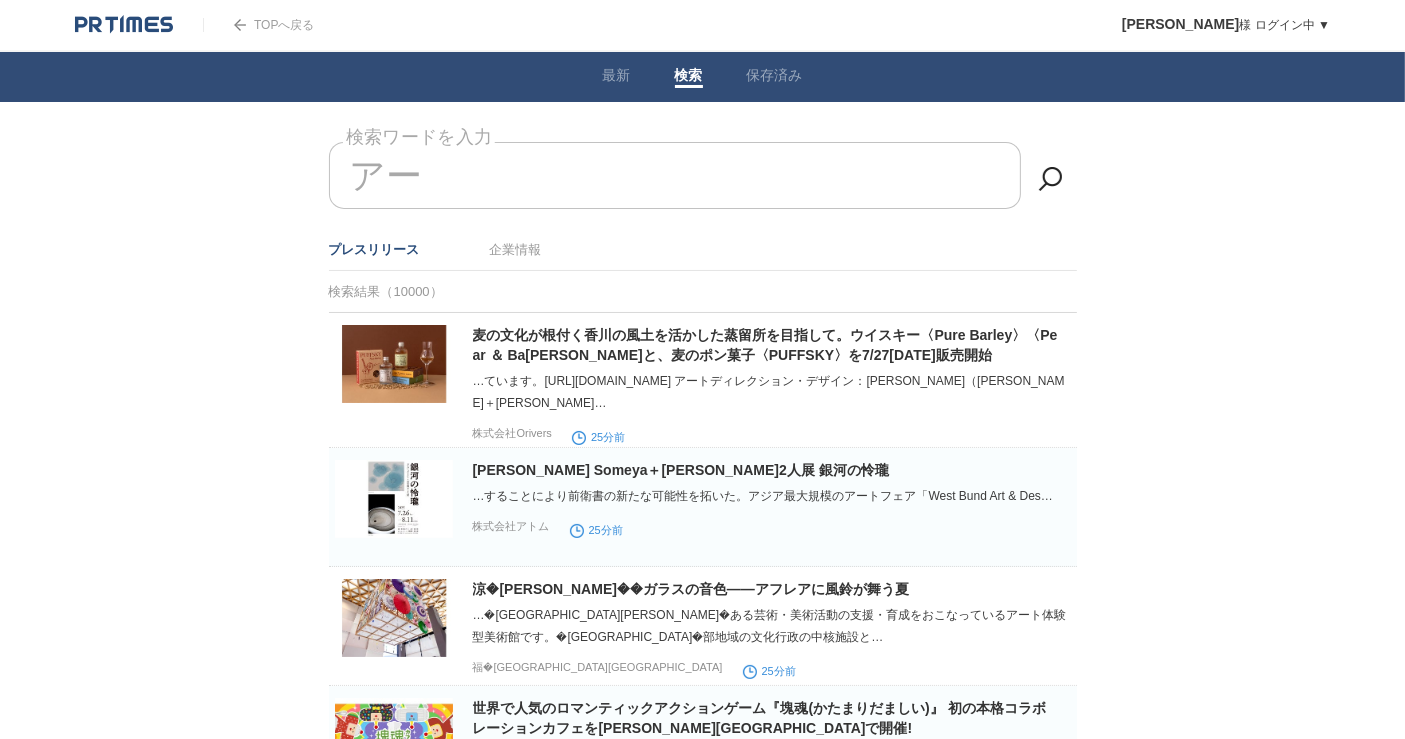 type on "ア" 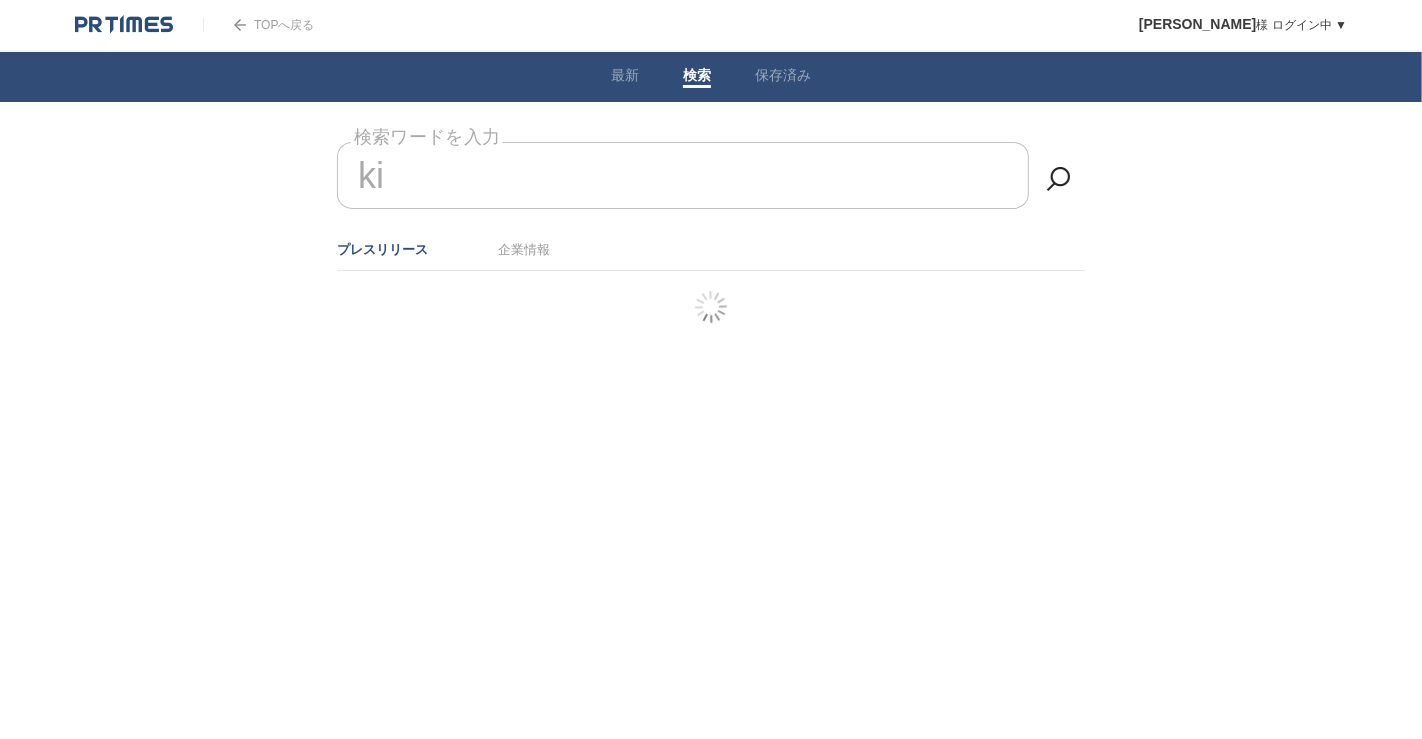 type on "k" 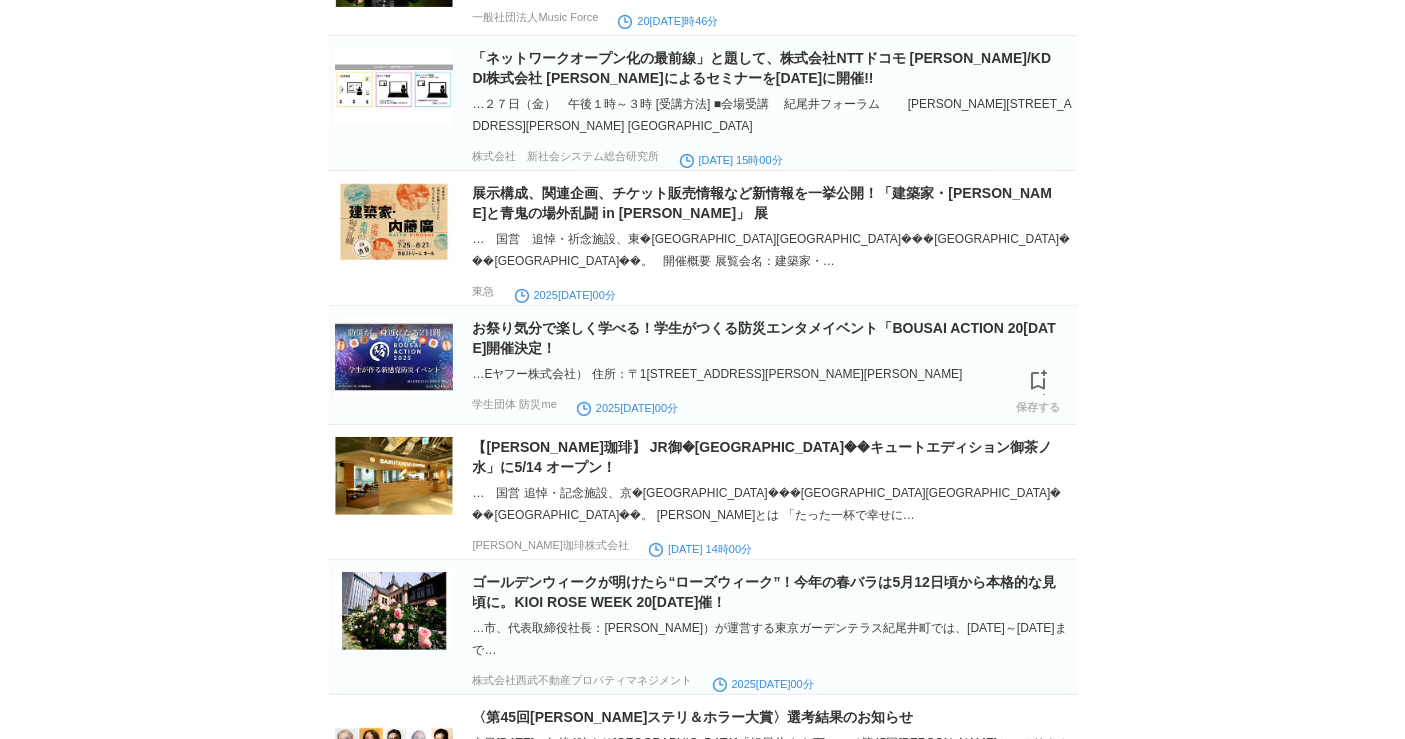 scroll, scrollTop: 1111, scrollLeft: 0, axis: vertical 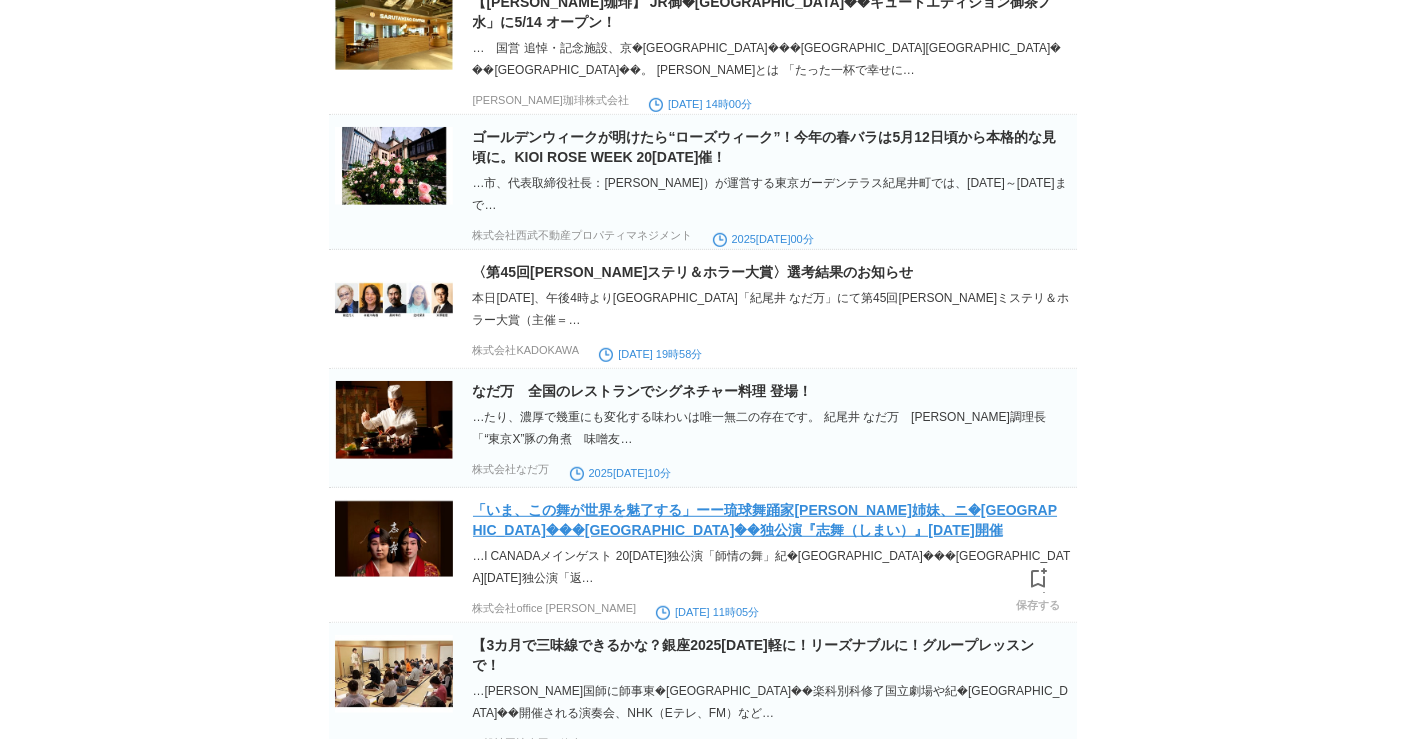click on "「いま、この舞が世界を魅了する」ーー琉球舞踊家[PERSON_NAME]姉妹、ニ�[GEOGRAPHIC_DATA]���[GEOGRAPHIC_DATA]��独公演『志舞（しまい）』[DATE]開催" at bounding box center (765, 520) 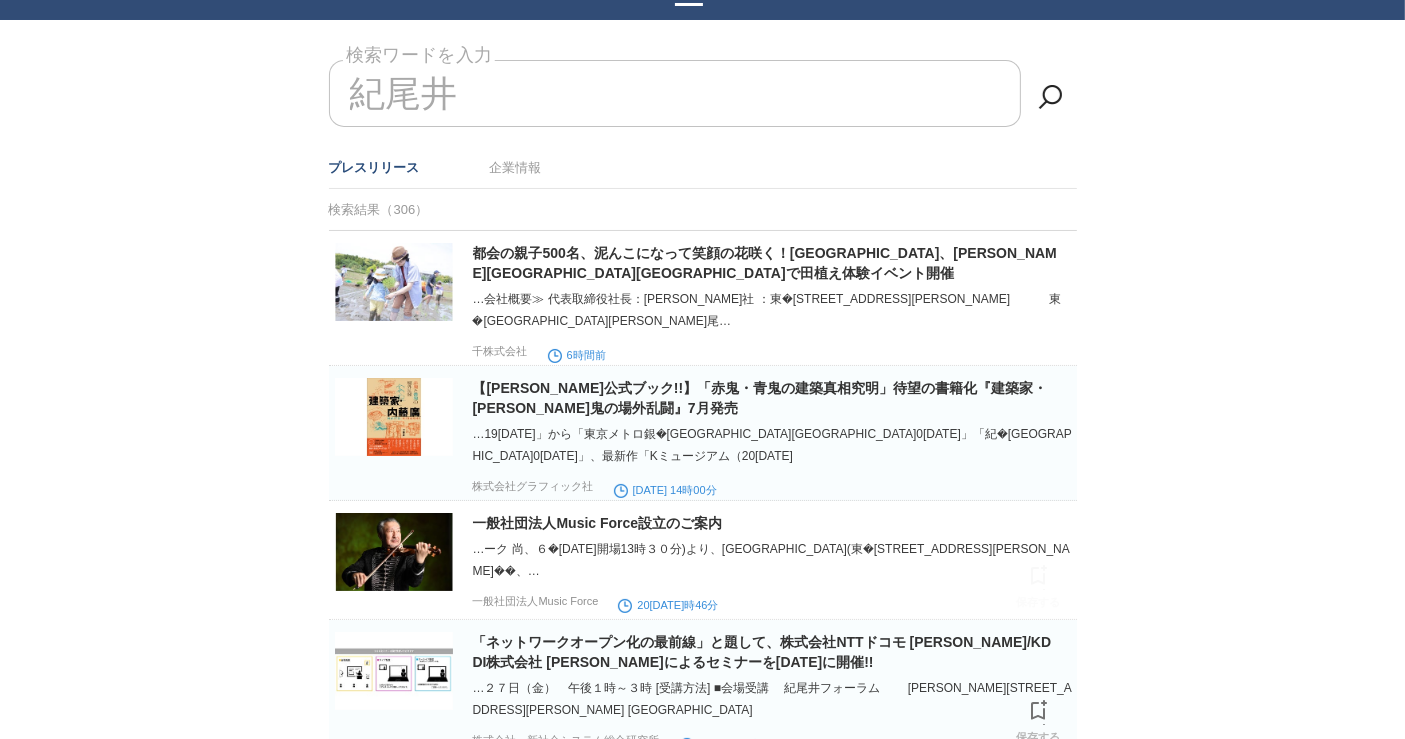 scroll, scrollTop: 0, scrollLeft: 0, axis: both 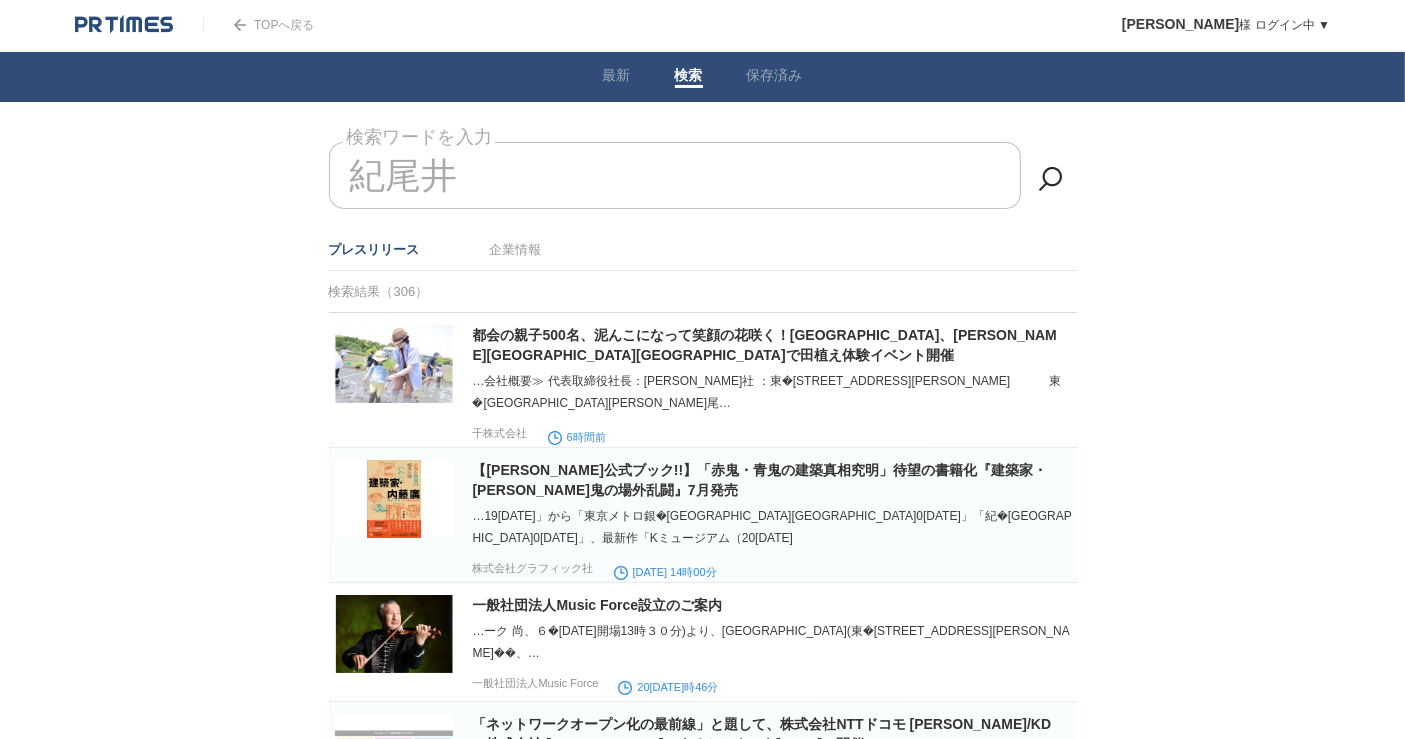 click on "紀尾井" at bounding box center [675, 175] 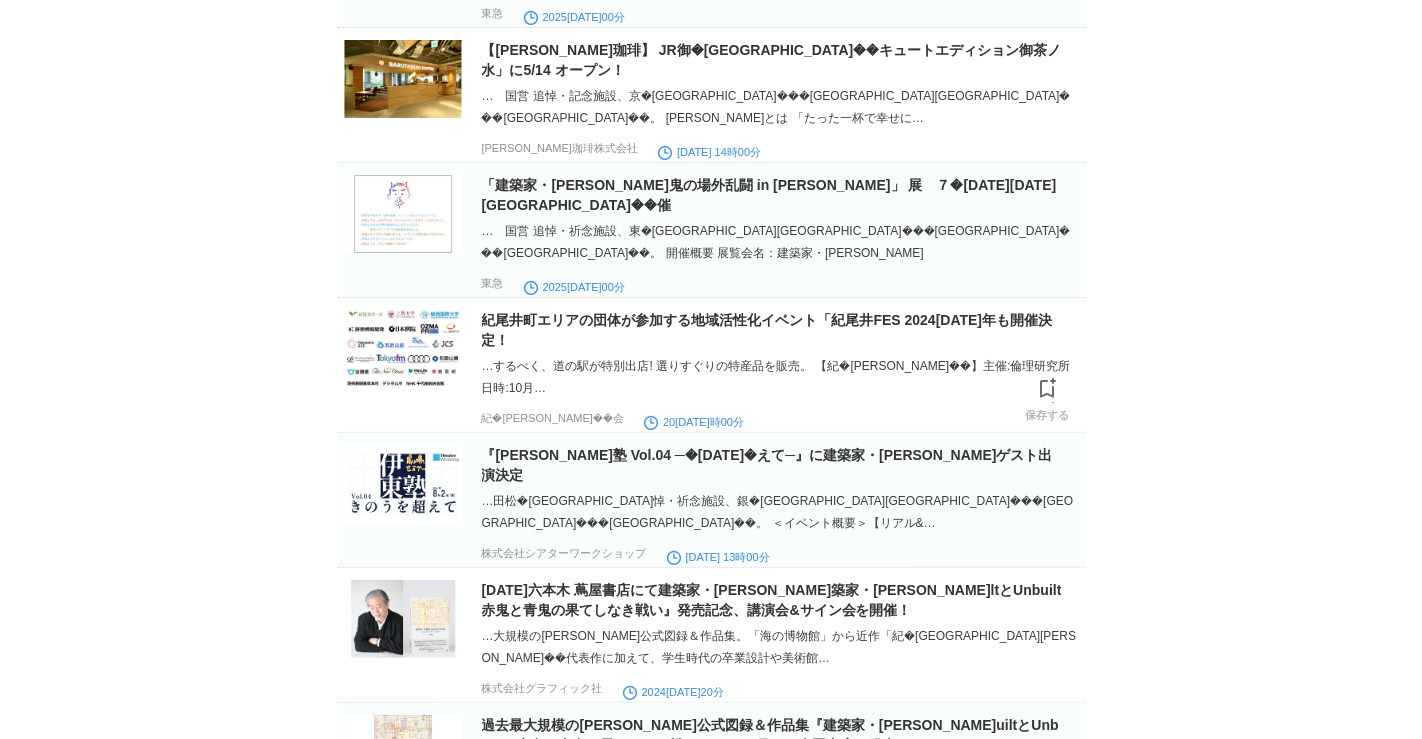scroll, scrollTop: 0, scrollLeft: 0, axis: both 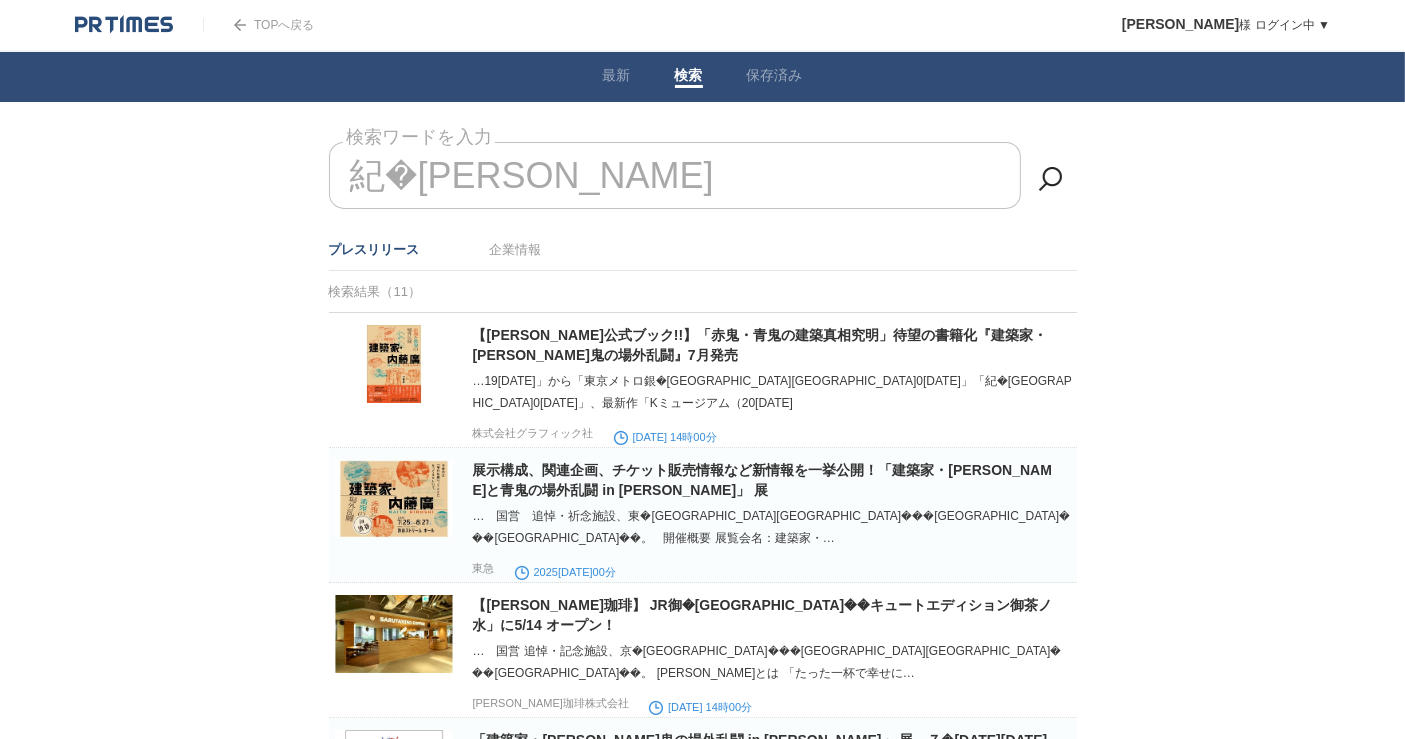 click on "紀�[PERSON_NAME]" at bounding box center [675, 175] 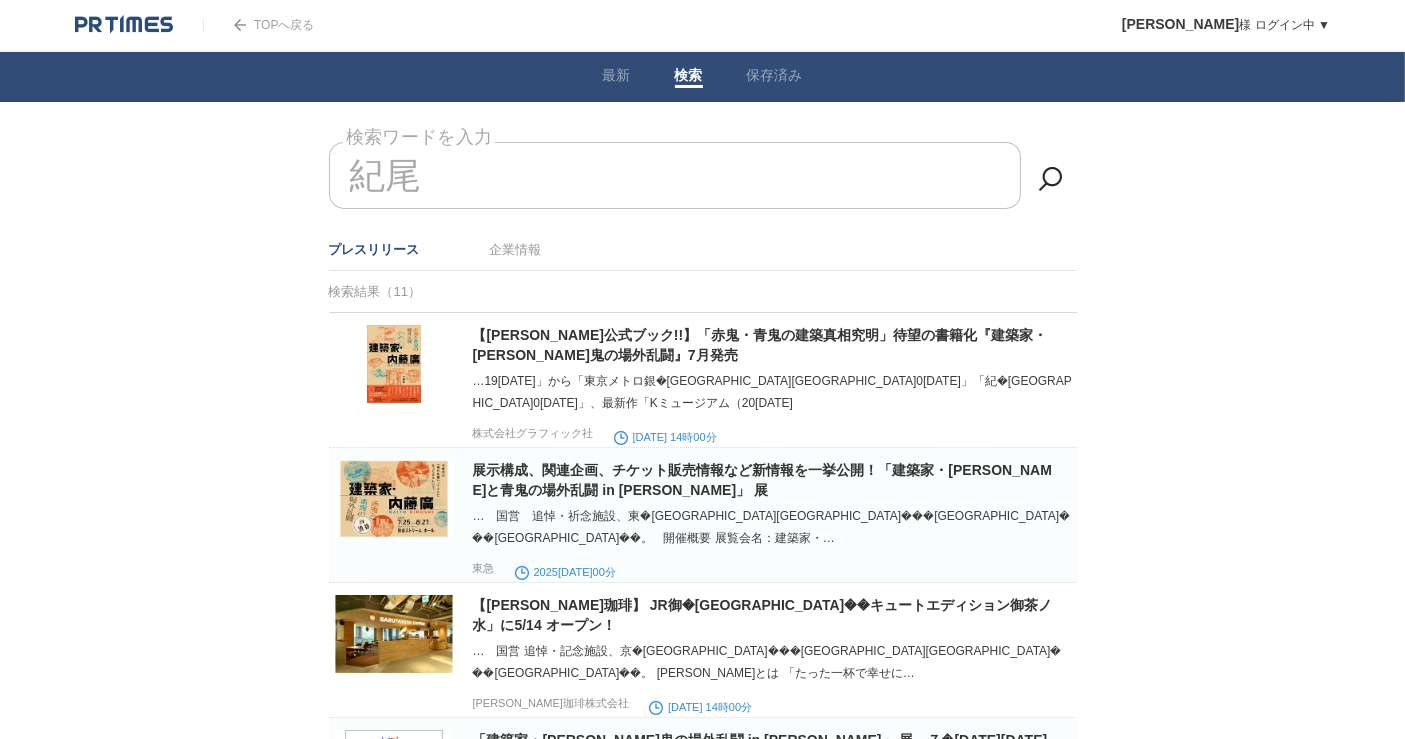 type on "紀" 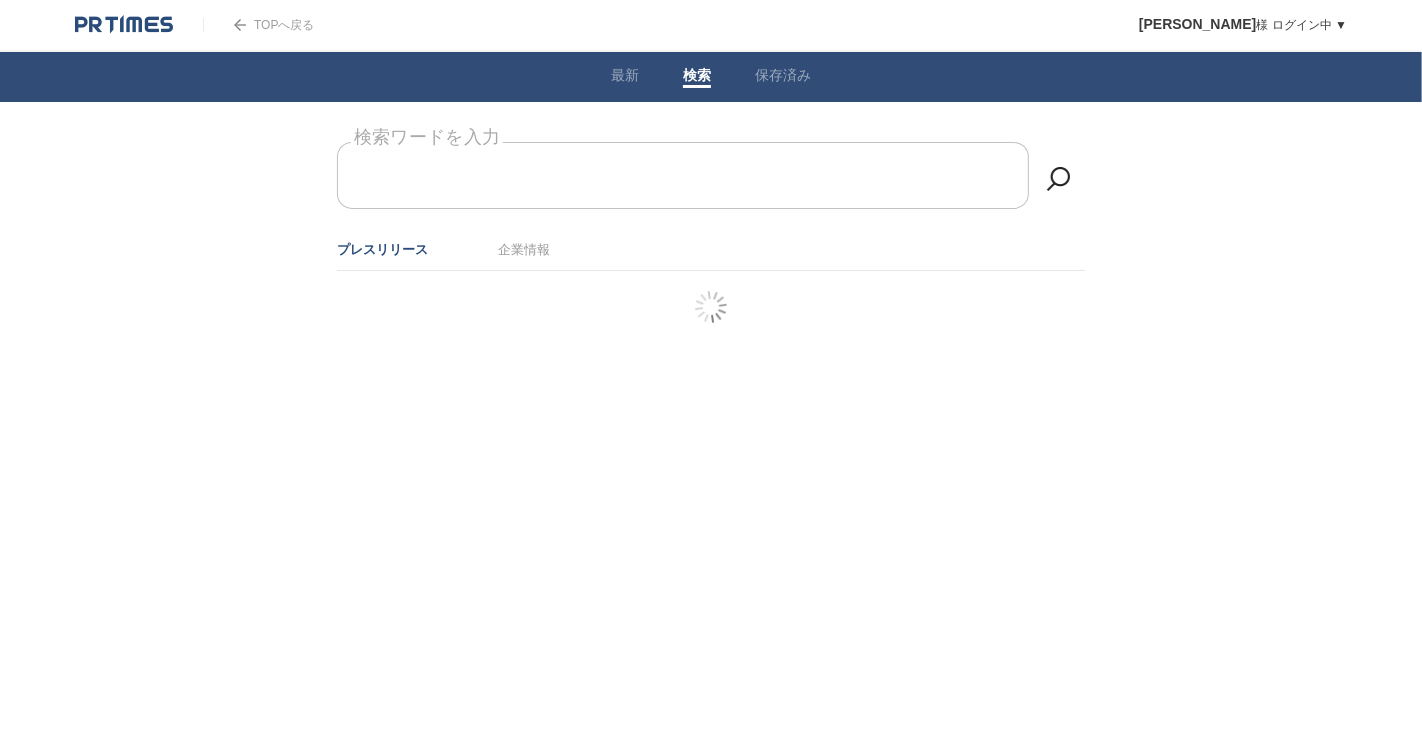 type 